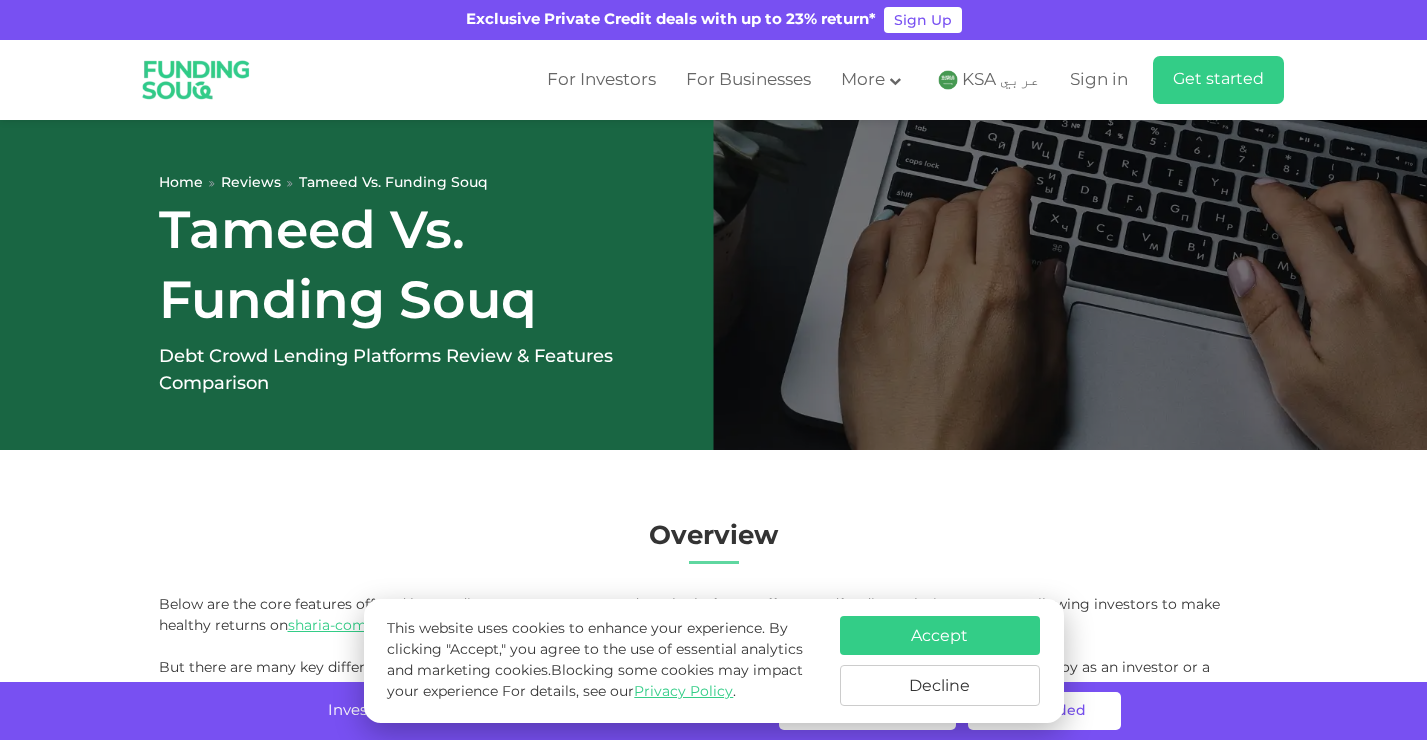 scroll, scrollTop: 758, scrollLeft: 0, axis: vertical 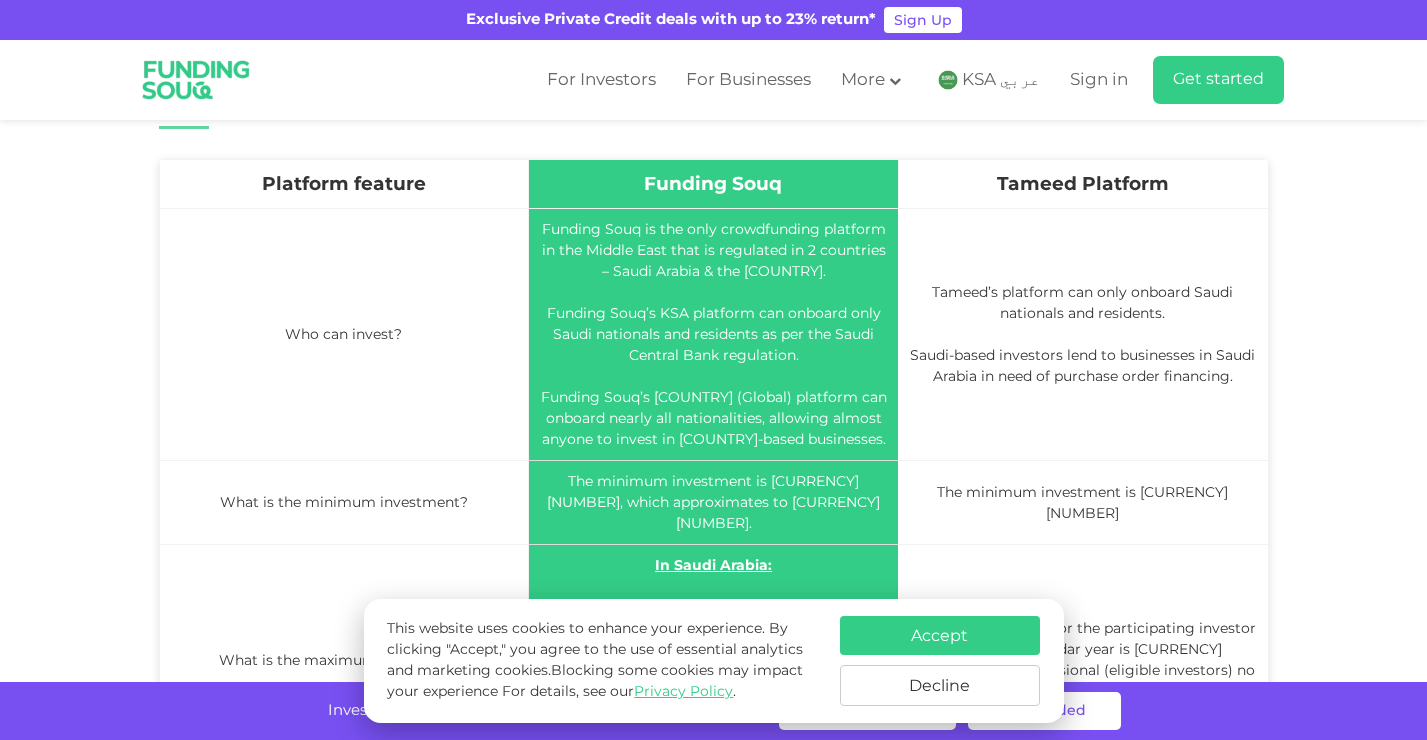 click on "Accept" at bounding box center (940, 635) 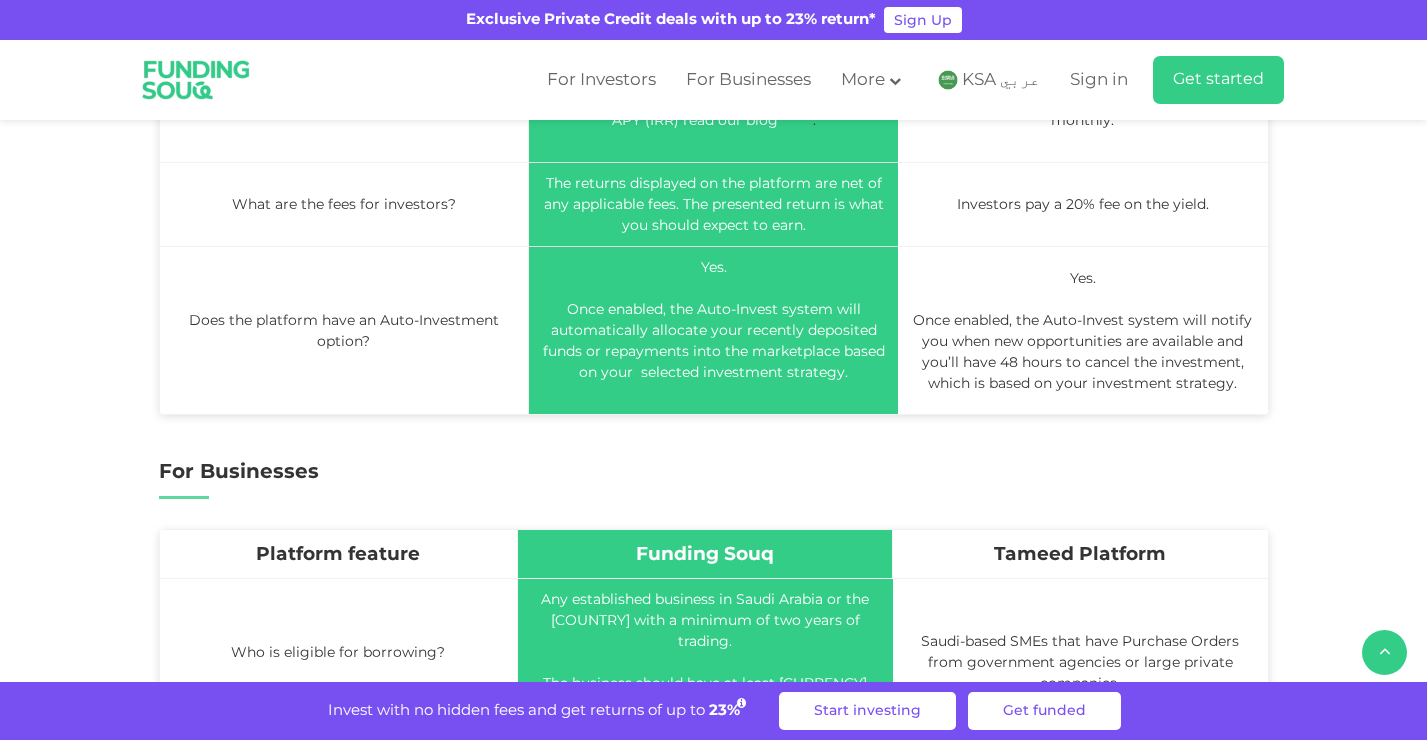 scroll, scrollTop: 1541, scrollLeft: 0, axis: vertical 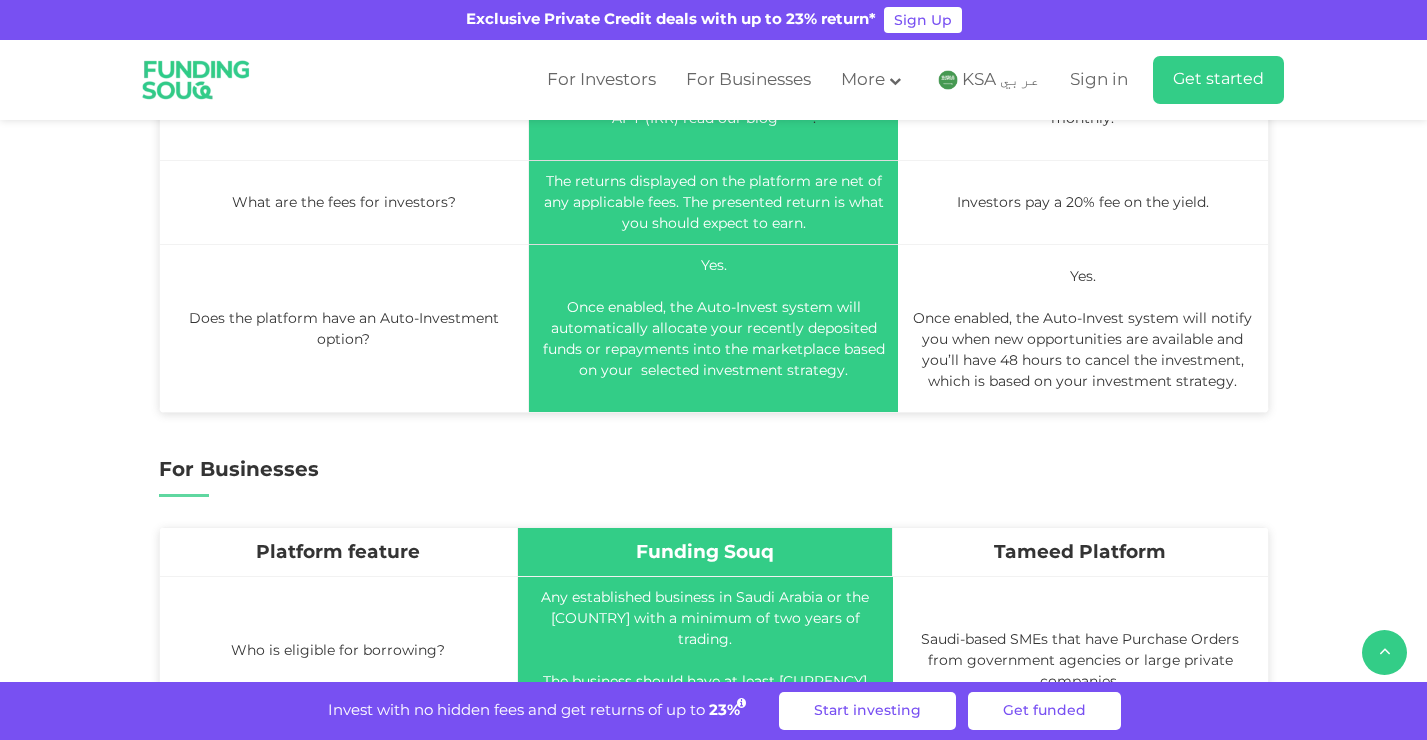click on "Once enabled, the Auto-Invest system will notify you when new opportunities are available and you’ll have 48 hours to cancel the investment, which is based on your investment strategy." at bounding box center [1082, 349] 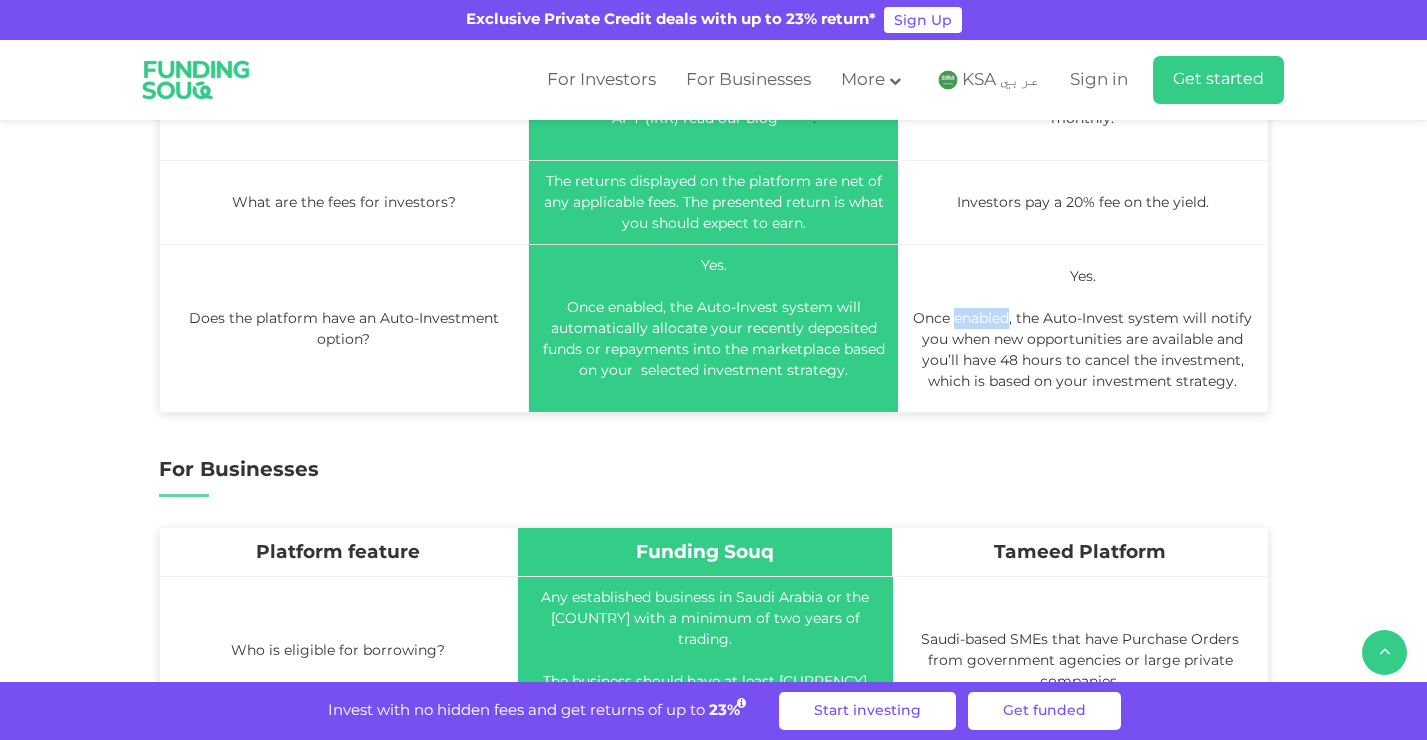 click on "Once enabled, the Auto-Invest system will notify you when new opportunities are available and you’ll have 48 hours to cancel the investment, which is based on your investment strategy." at bounding box center (1082, 349) 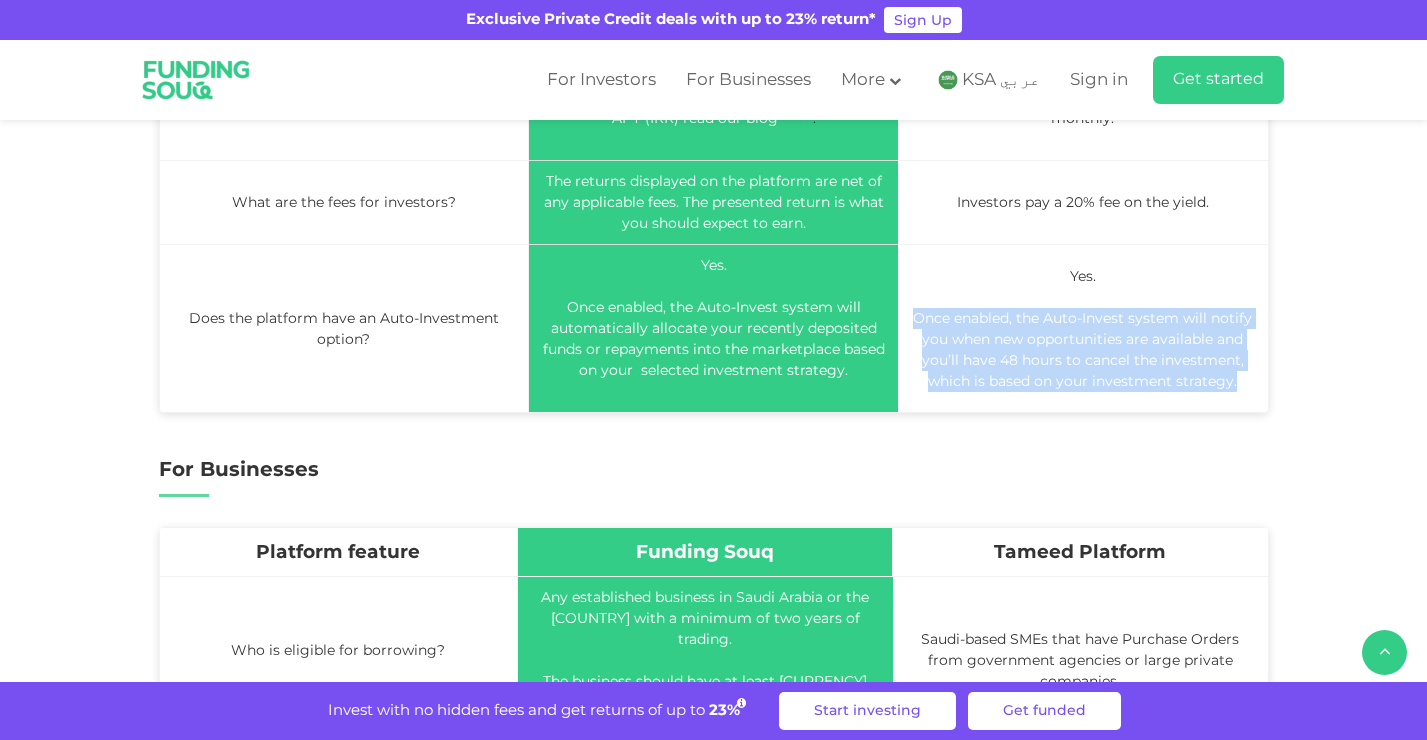 click on "Once enabled, the Auto-Invest system will notify you when new opportunities are available and you’ll have 48 hours to cancel the investment, which is based on your investment strategy." at bounding box center (1082, 349) 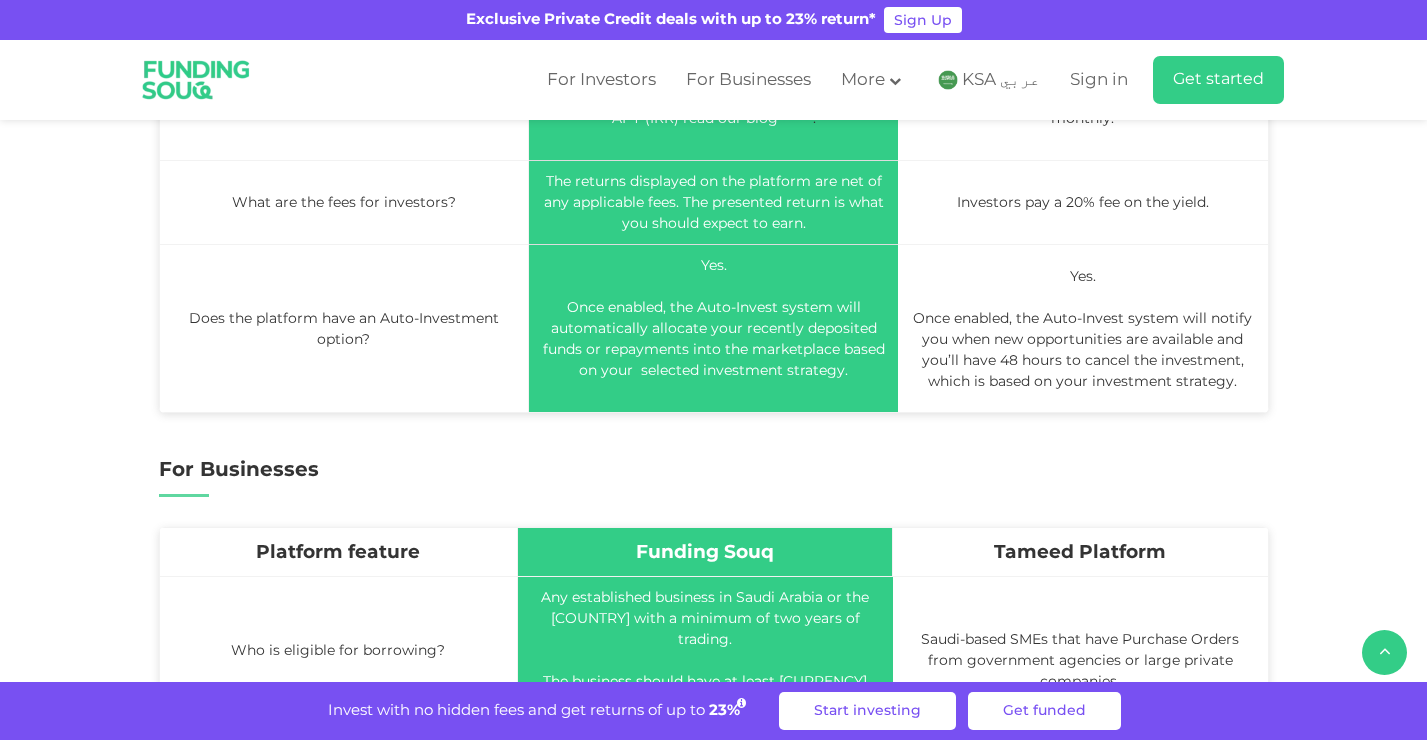 click on "Once enabled, the Auto-Invest system will automatically allocate your recently deposited funds or repayments into the marketplace based on your  selected investment strategy." at bounding box center (714, 338) 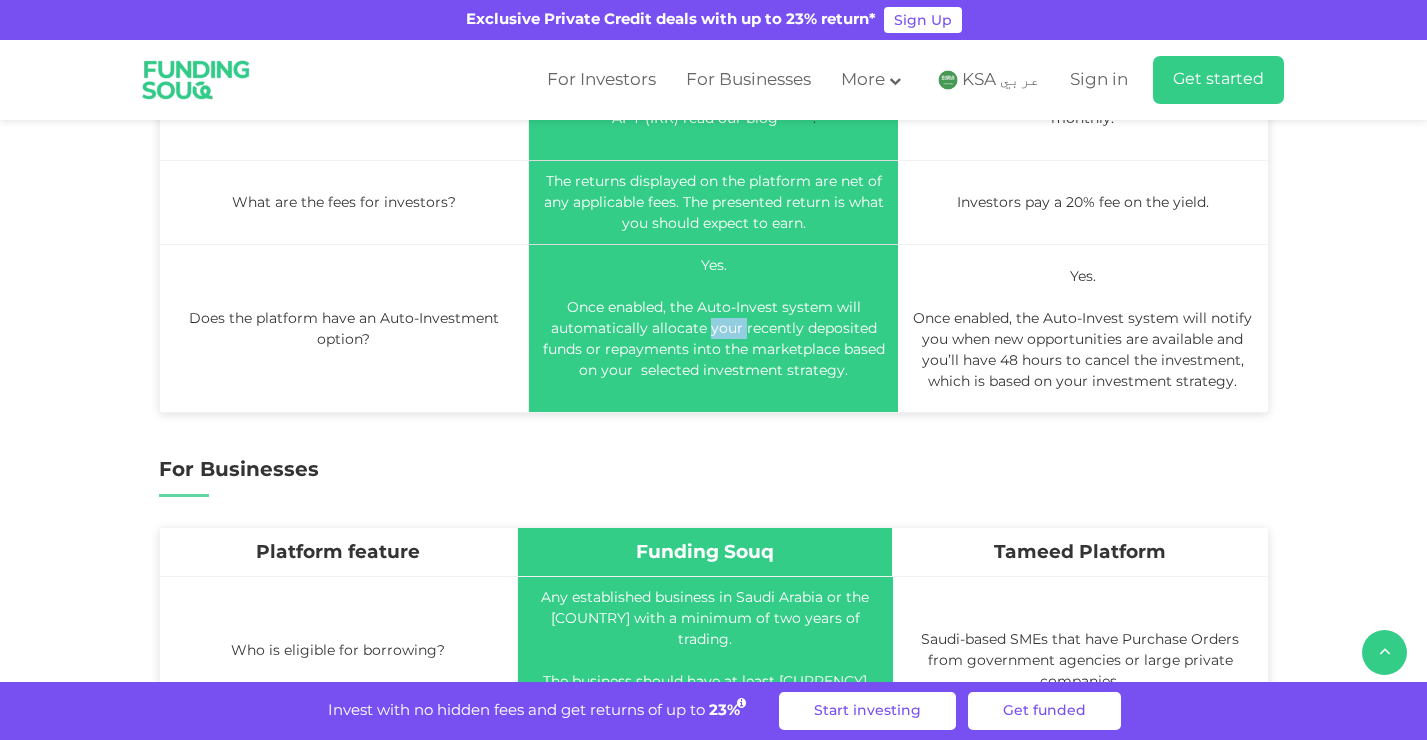 click on "Once enabled, the Auto-Invest system will automatically allocate your recently deposited funds or repayments into the marketplace based on your  selected investment strategy." at bounding box center (714, 338) 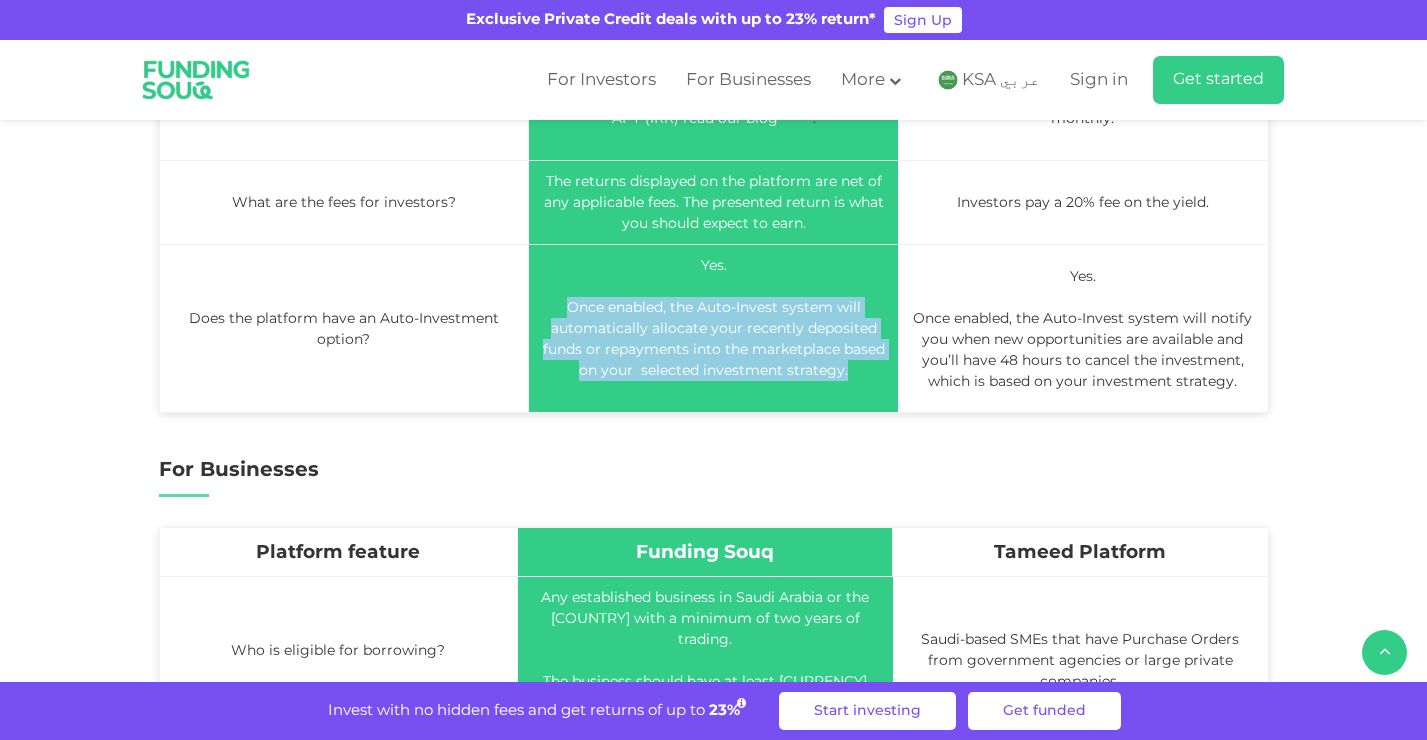 click on "Once enabled, the Auto-Invest system will automatically allocate your recently deposited funds or repayments into the marketplace based on your  selected investment strategy." at bounding box center (714, 338) 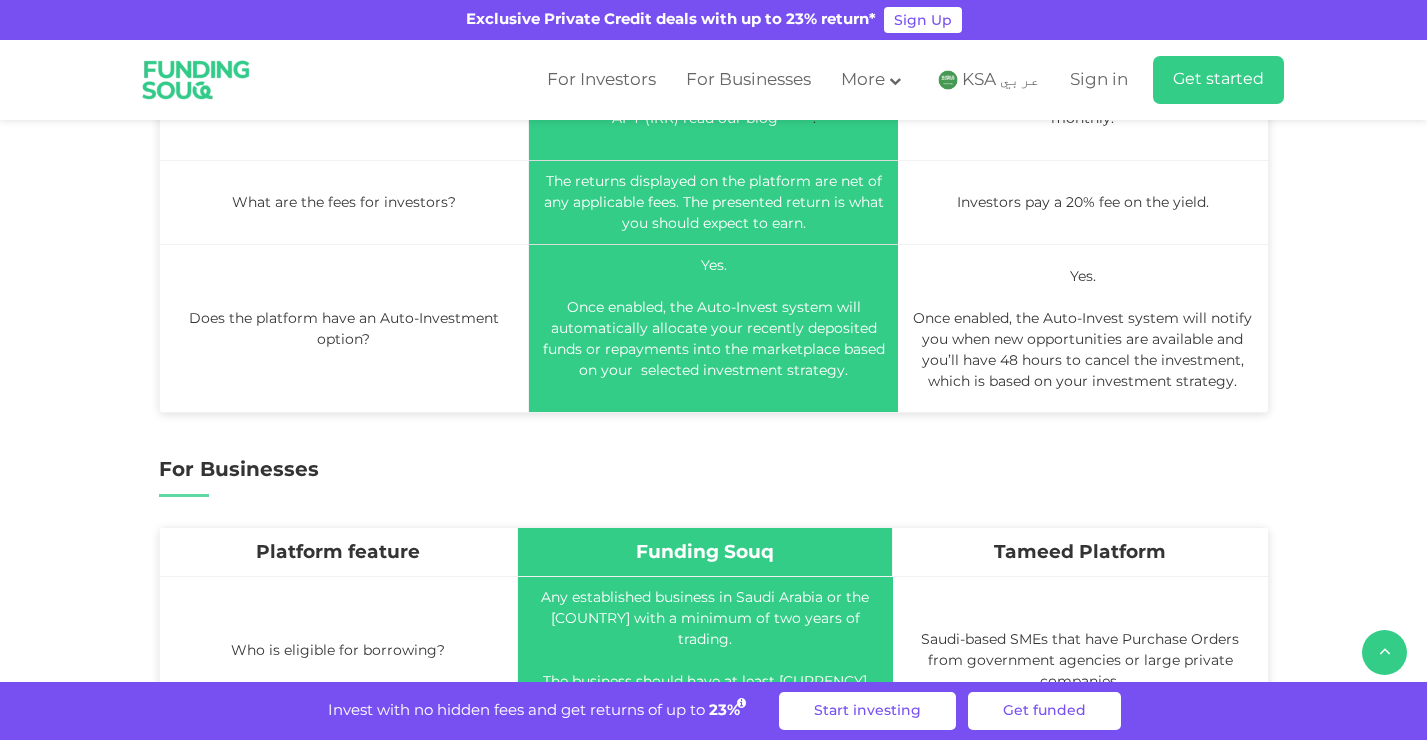 click on "Once enabled, the Auto-Invest system will notify you when new opportunities are available and you’ll have 48 hours to cancel the investment, which is based on your investment strategy." at bounding box center (1082, 349) 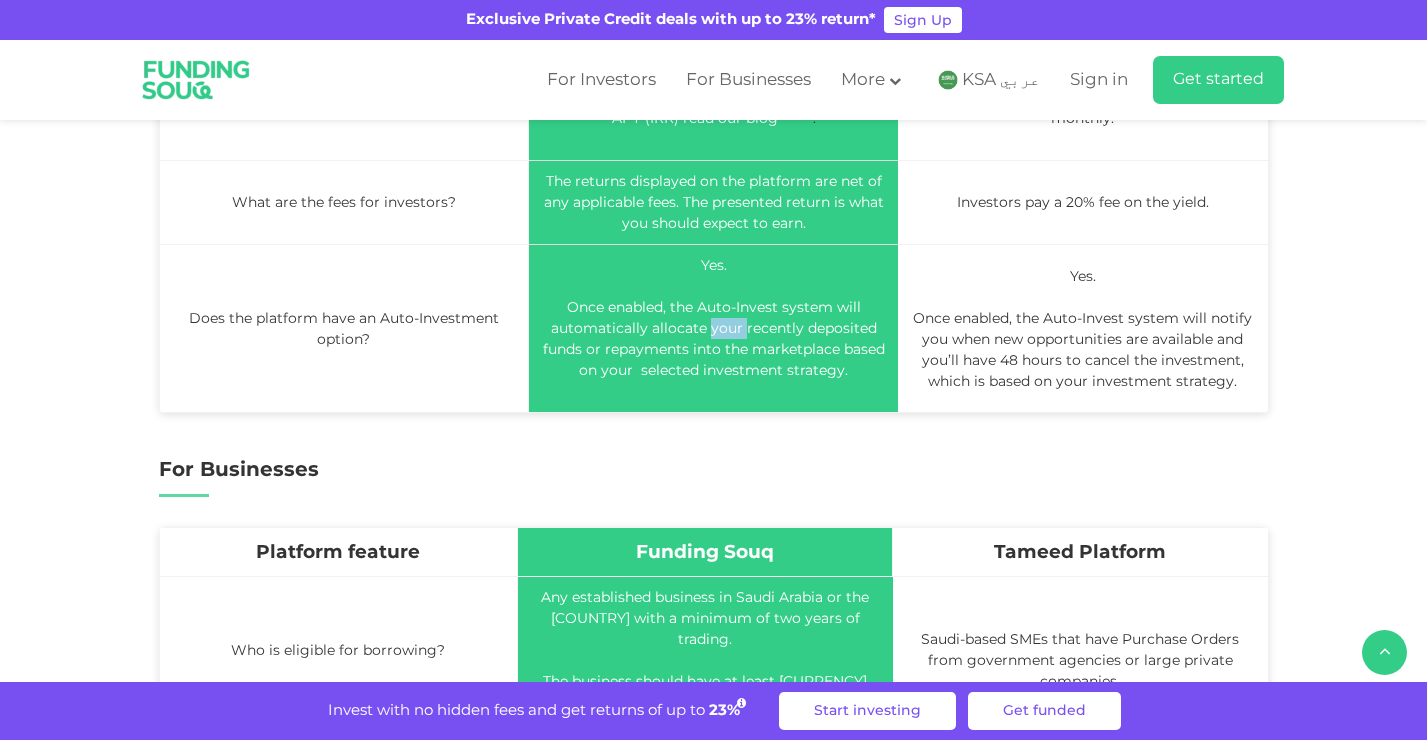 click on "Once enabled, the Auto-Invest system will automatically allocate your recently deposited funds or repayments into the marketplace based on your  selected investment strategy." at bounding box center (714, 338) 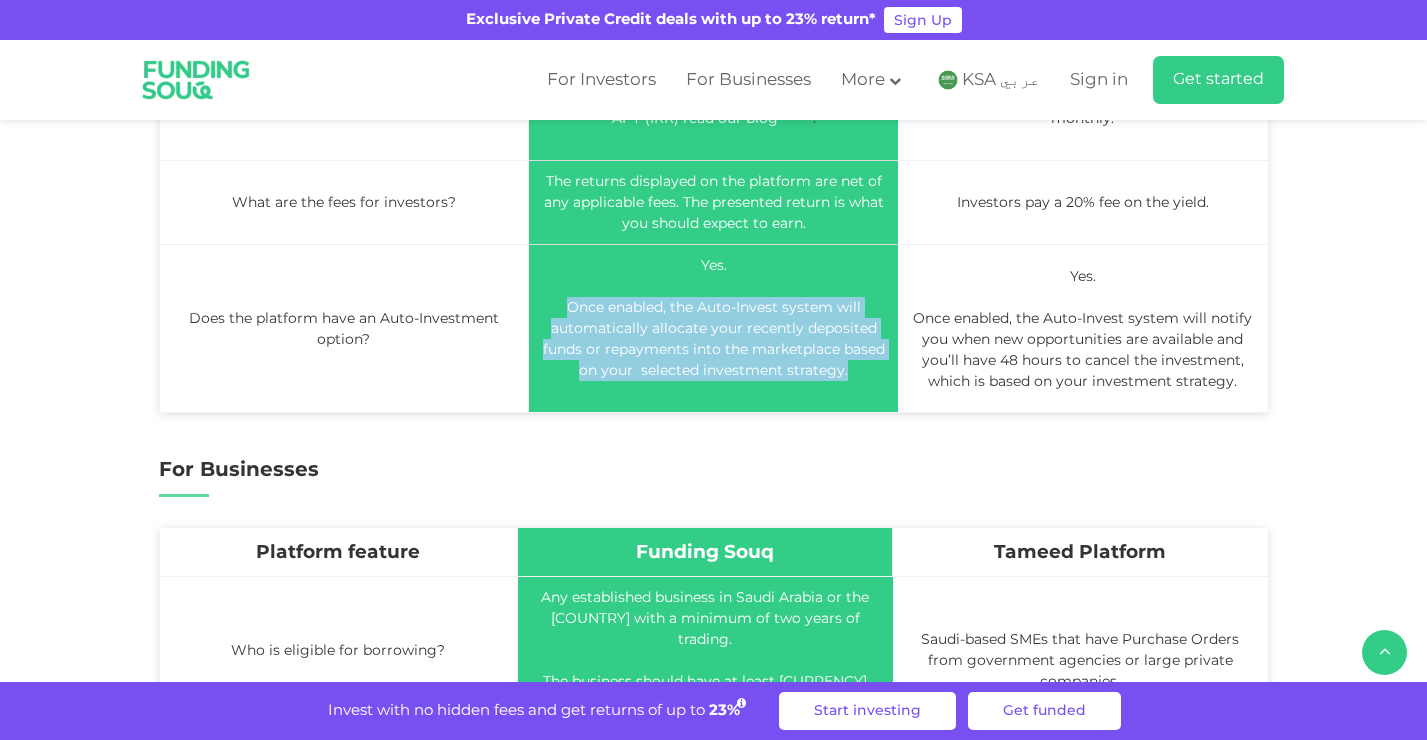 click on "Once enabled, the Auto-Invest system will automatically allocate your recently deposited funds or repayments into the marketplace based on your  selected investment strategy." at bounding box center [714, 338] 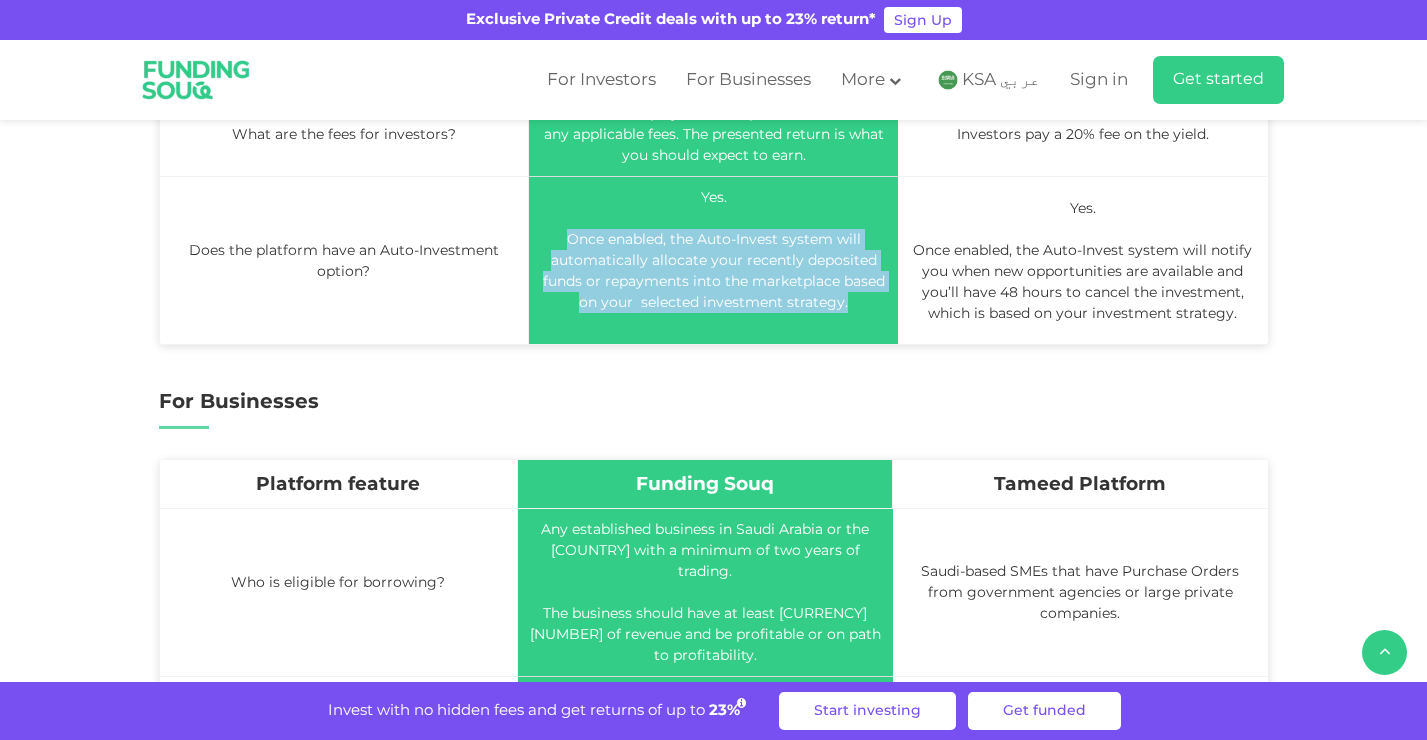 scroll, scrollTop: 1647, scrollLeft: 0, axis: vertical 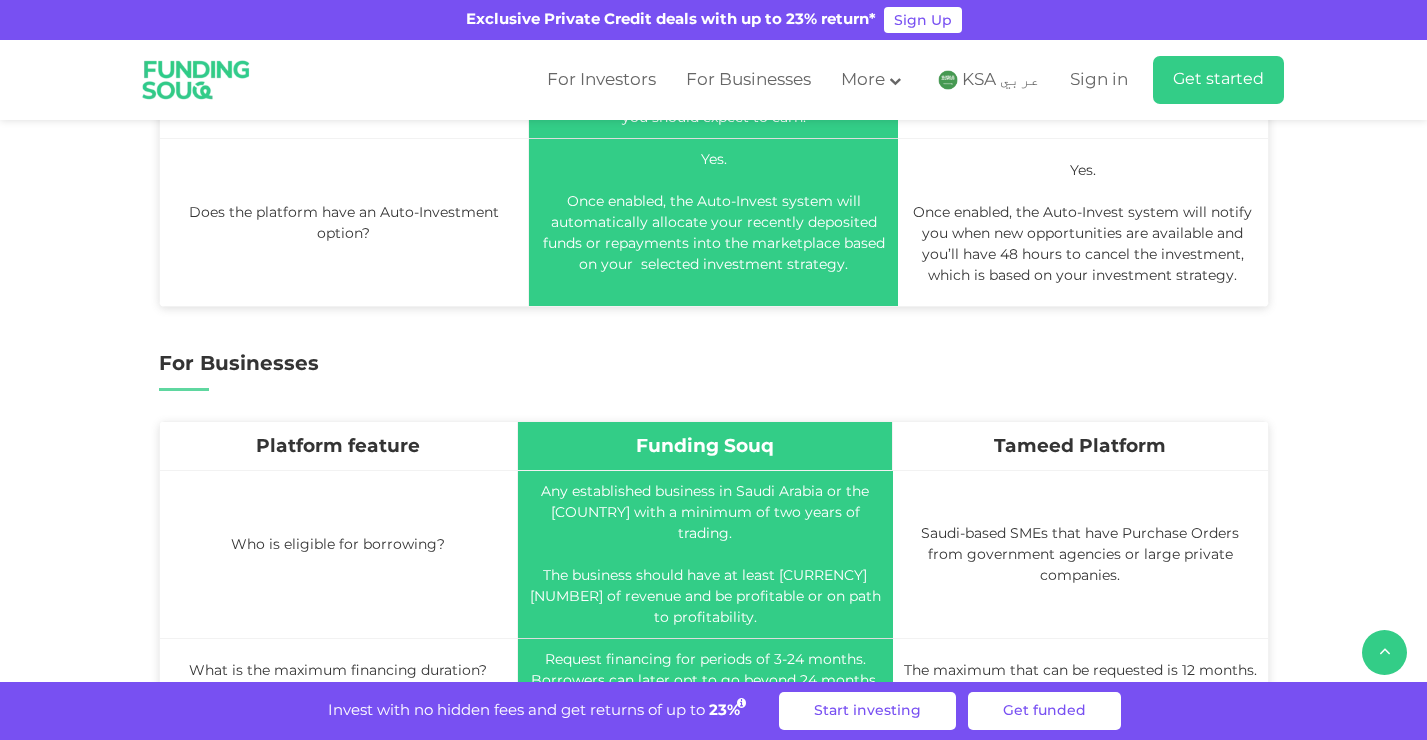 click on "The business should have at least [CURRENCY] [NUMBER] of revenue and be profitable or on path to profitability." at bounding box center (705, 596) 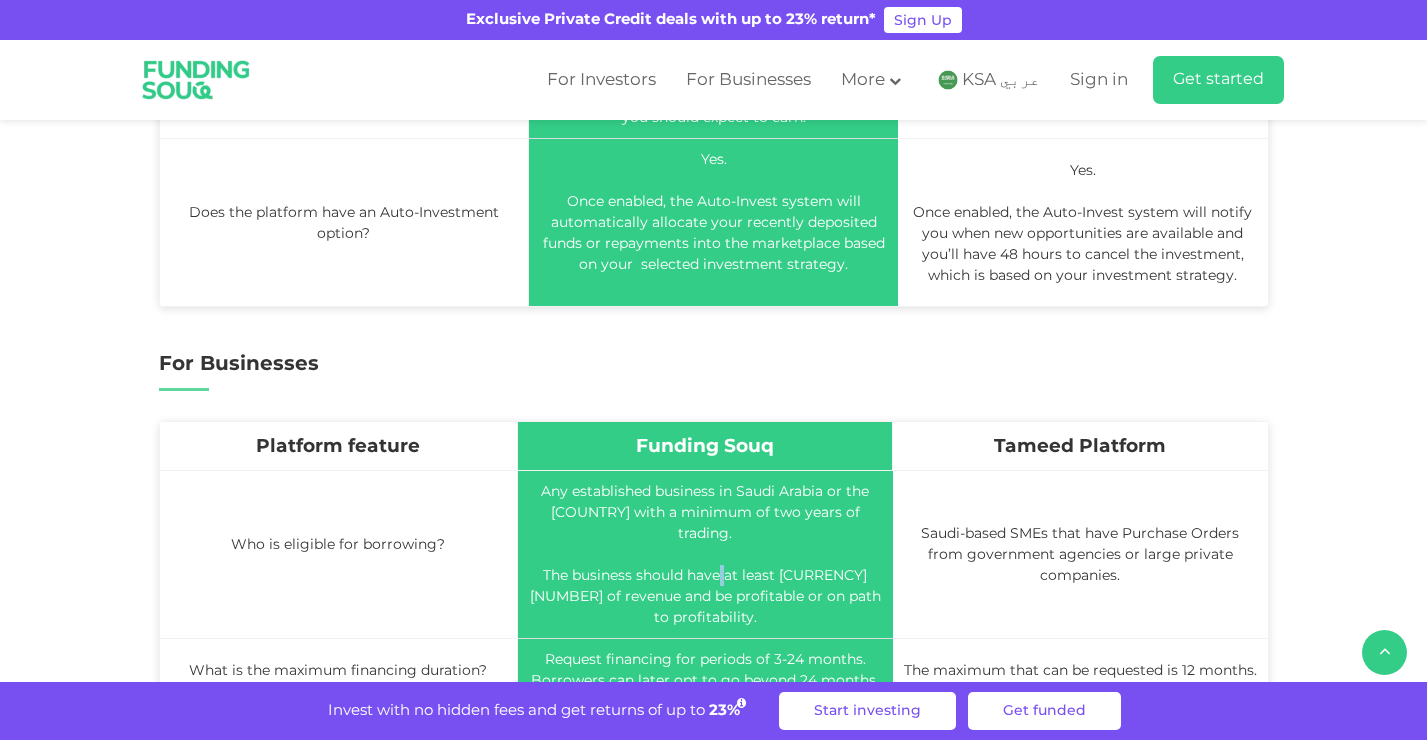 click on "The business should have at least [CURRENCY] [NUMBER] of revenue and be profitable or on path to profitability." at bounding box center [705, 596] 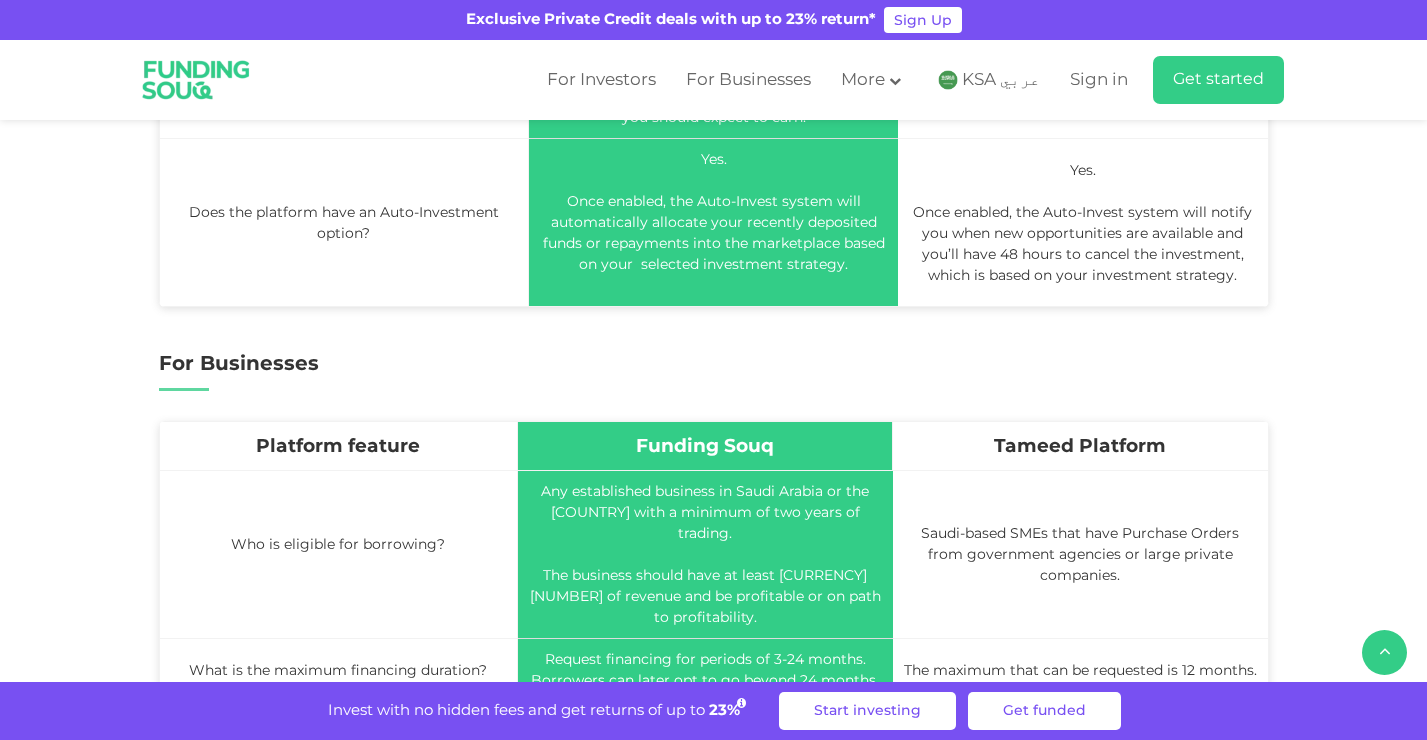 click on "The maximum that can be requested is 12 months." at bounding box center [1080, 670] 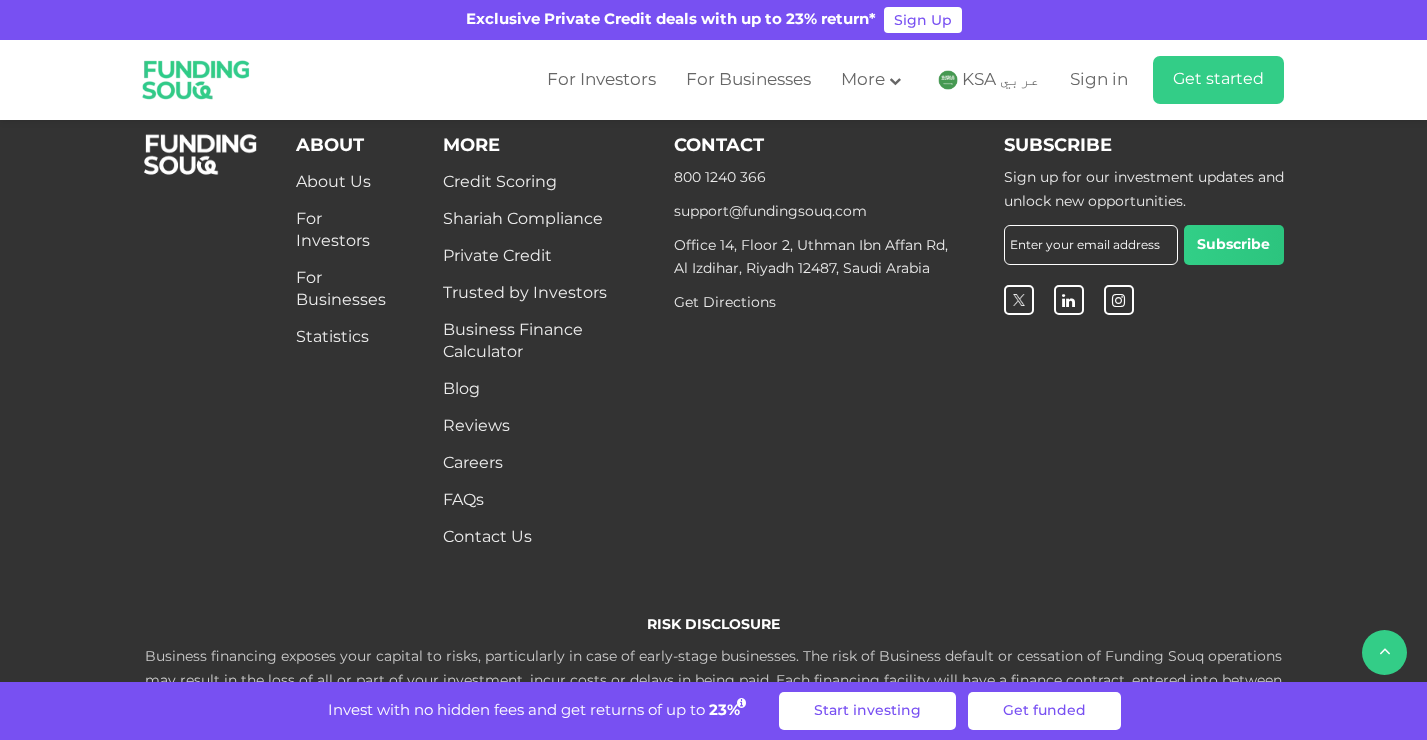 scroll, scrollTop: 2695, scrollLeft: 0, axis: vertical 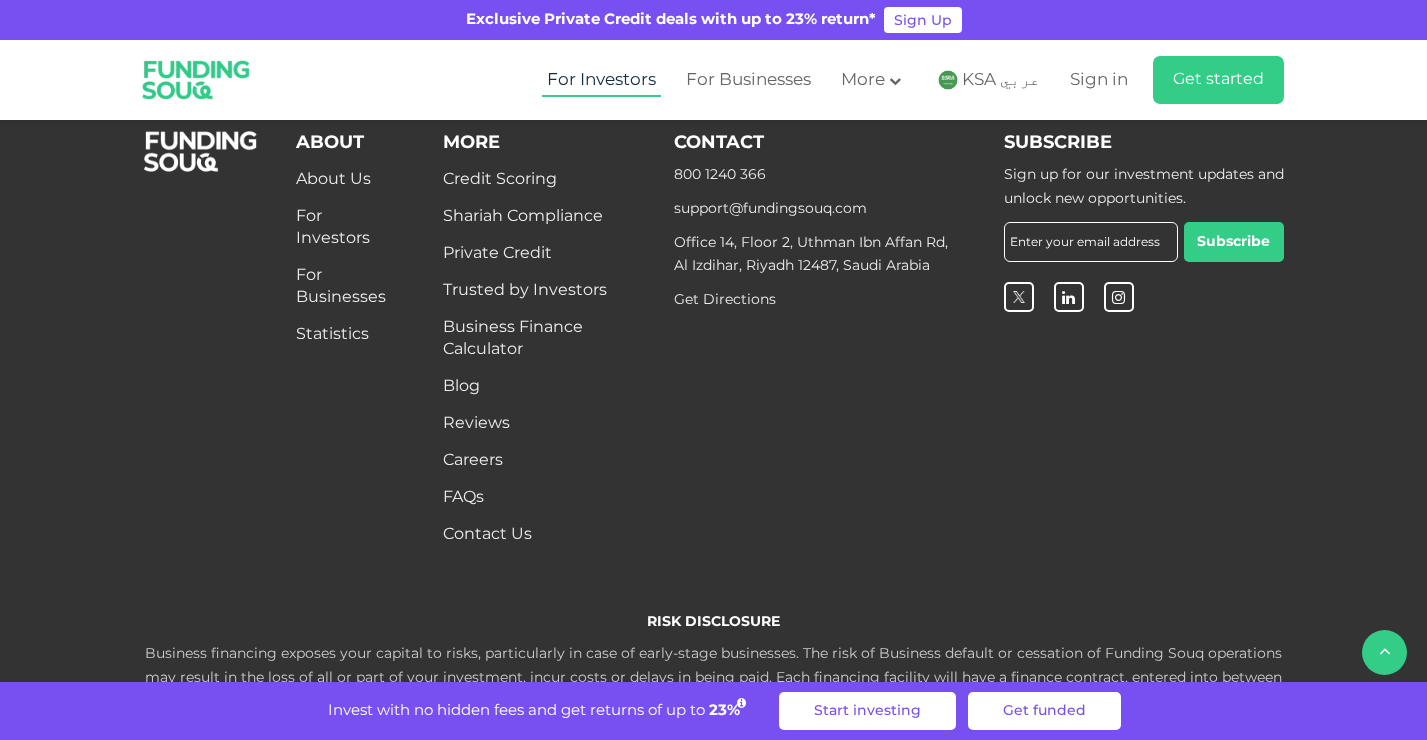 click on "For Investors" at bounding box center (601, 80) 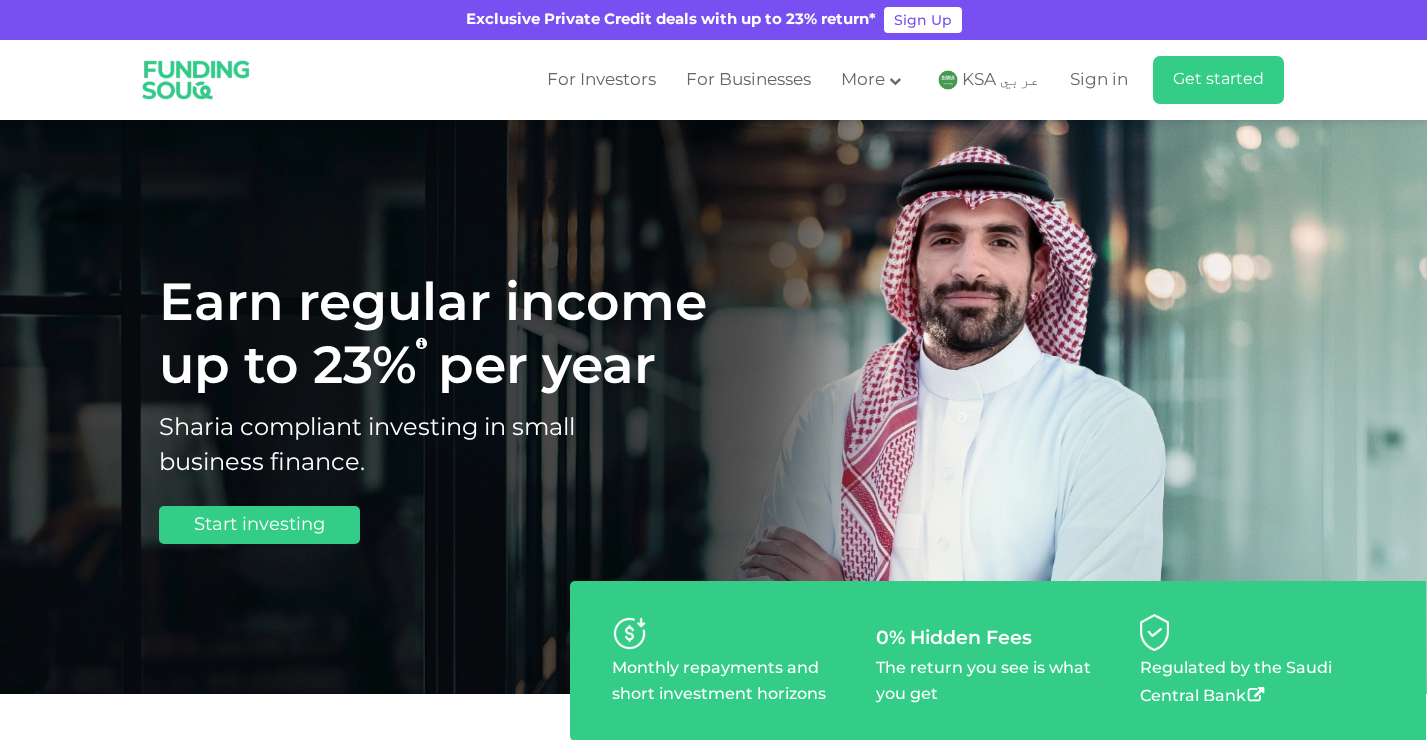scroll, scrollTop: 310, scrollLeft: 0, axis: vertical 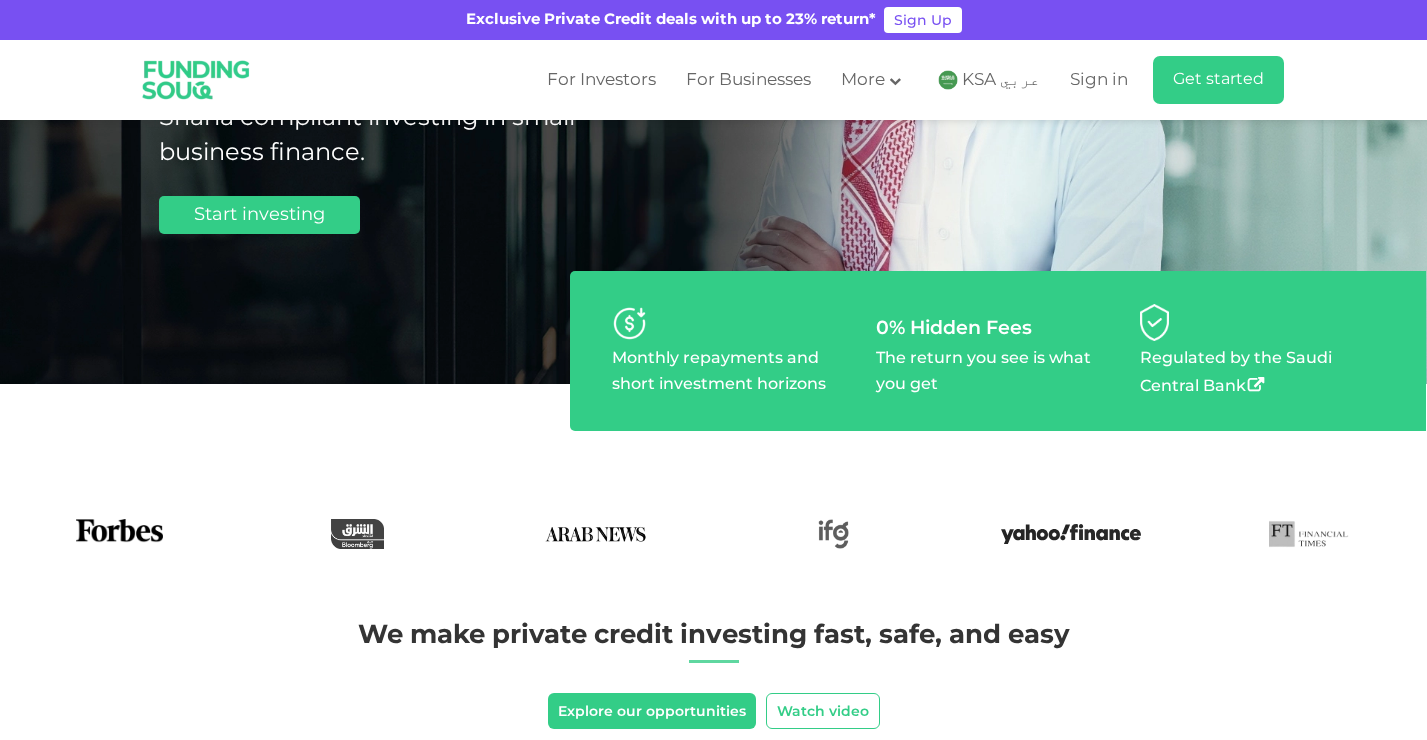 click on "Monthly repayments and short investment horizons" at bounding box center [734, 372] 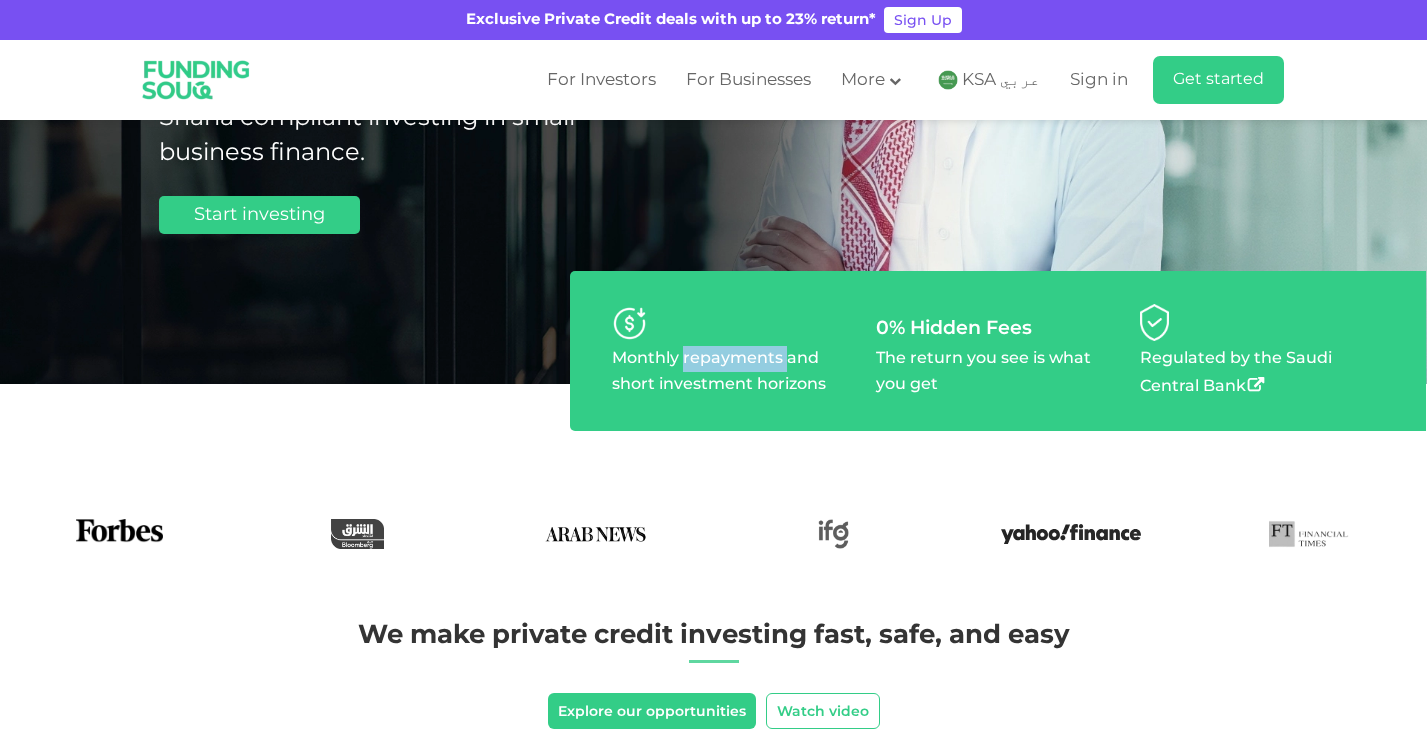 click on "Monthly repayments and short investment horizons" at bounding box center [734, 372] 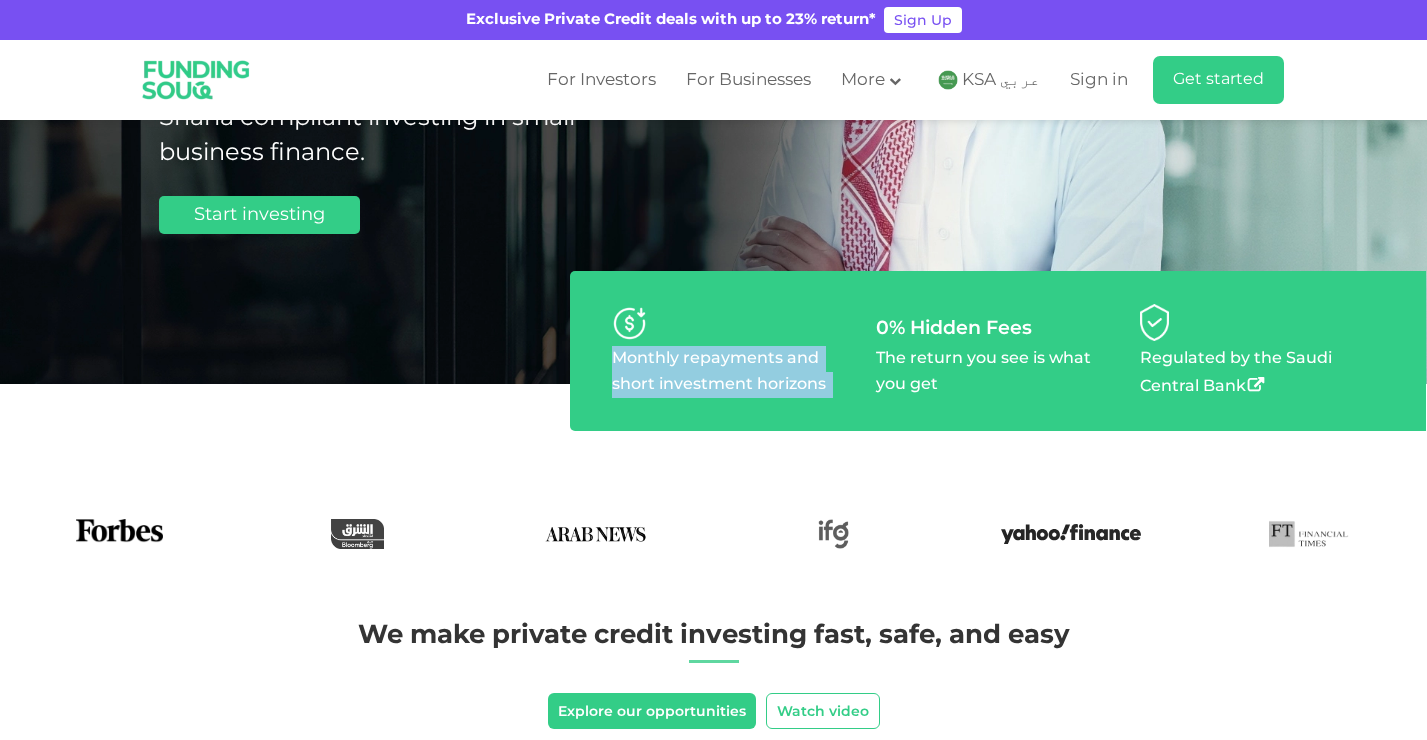 click on "Monthly repayments and short investment horizons" at bounding box center (734, 372) 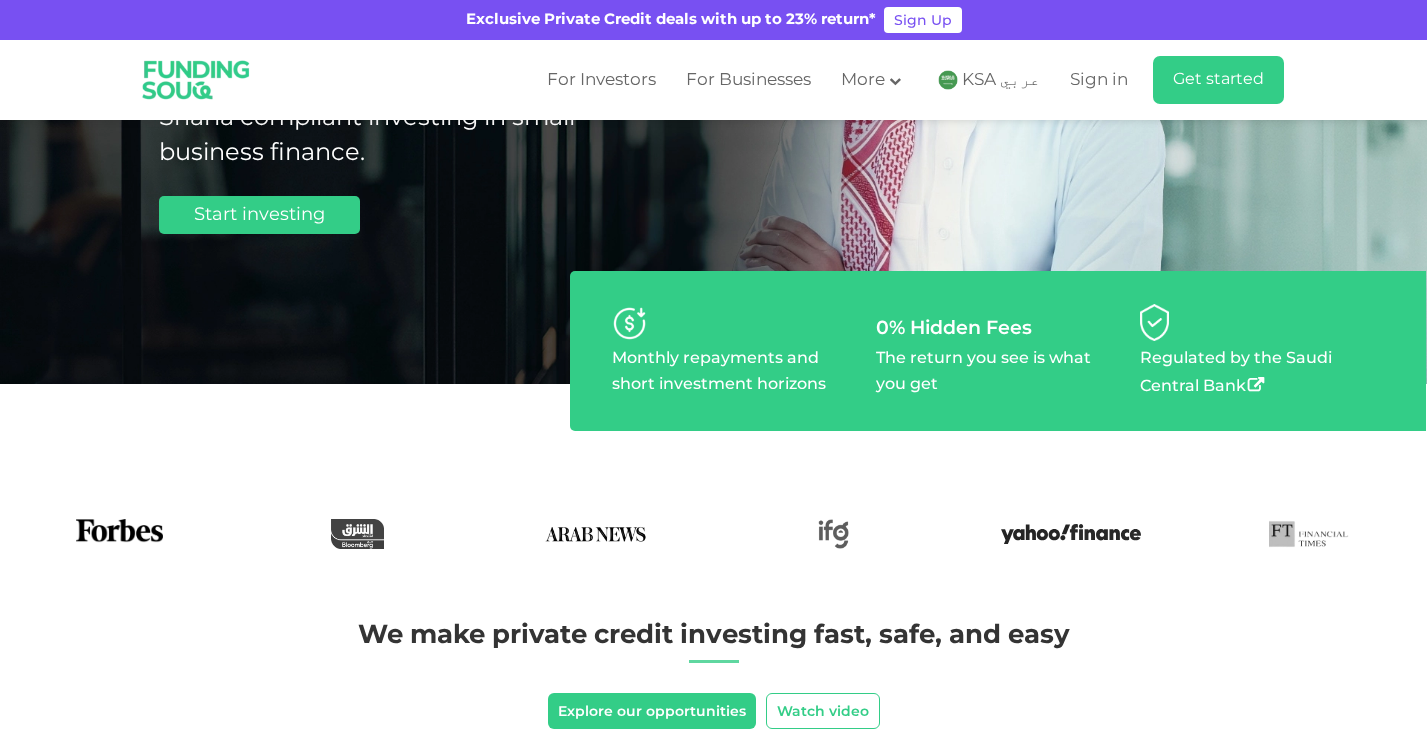 drag, startPoint x: 710, startPoint y: 364, endPoint x: 930, endPoint y: 363, distance: 220.00227 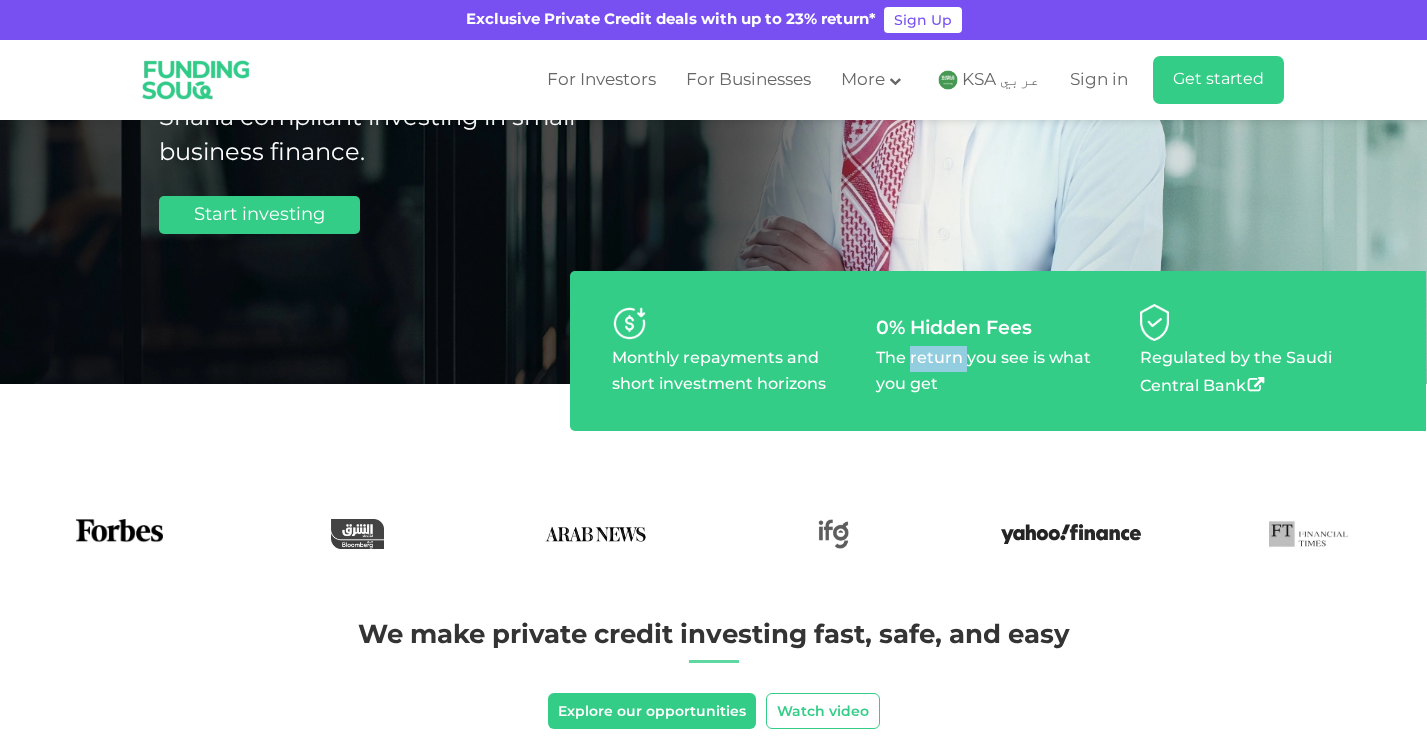 click on "The return you see is what you get" at bounding box center (998, 372) 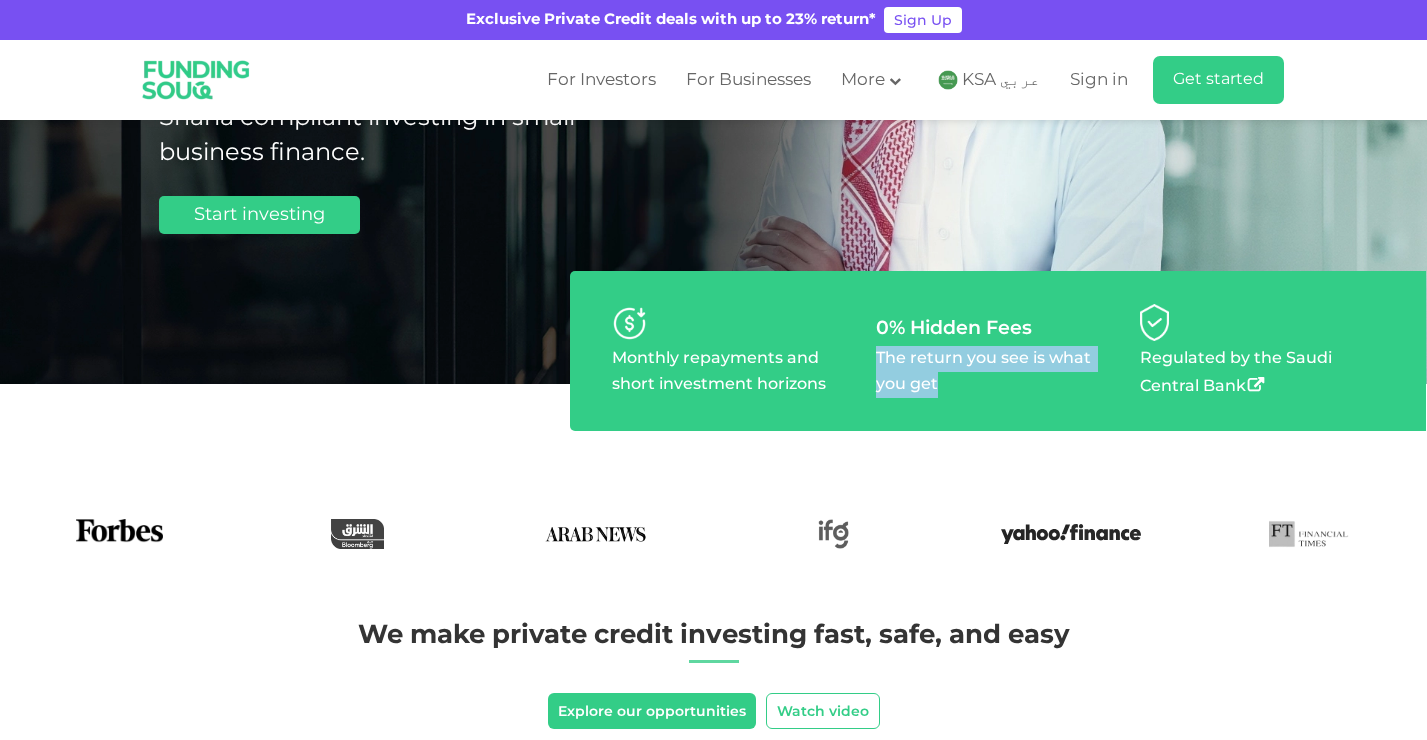 click on "The return you see is what you get" at bounding box center (998, 372) 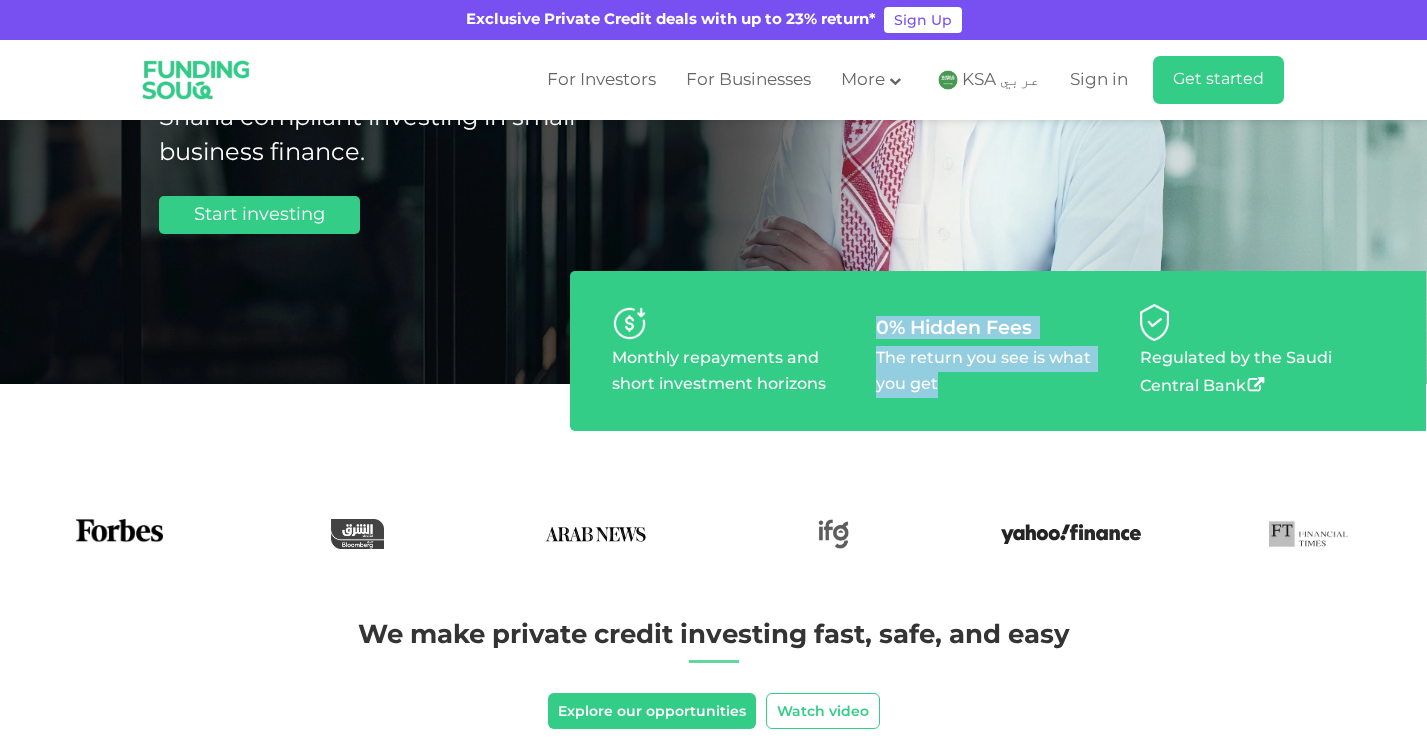 drag, startPoint x: 930, startPoint y: 363, endPoint x: 951, endPoint y: 330, distance: 39.115215 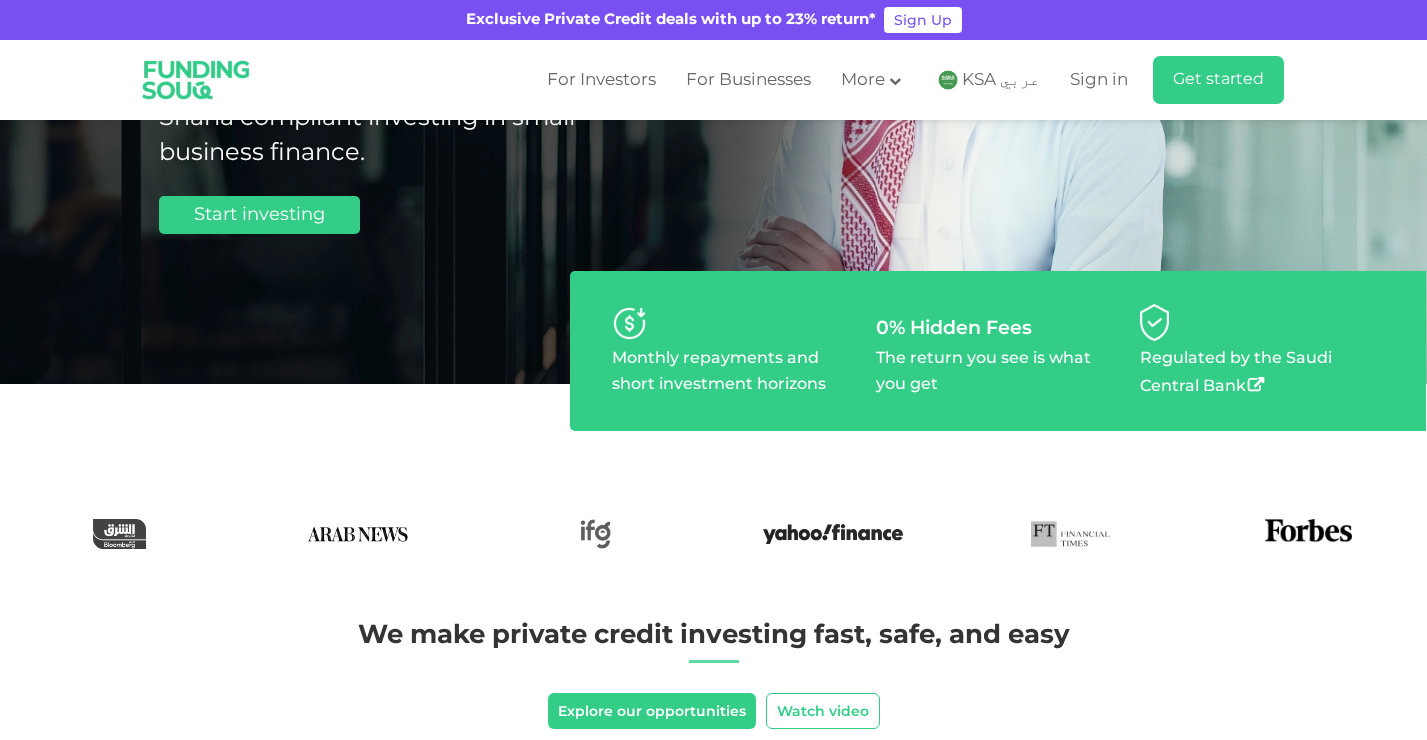 click on "Monthly repayments and short investment horizons" at bounding box center [734, 372] 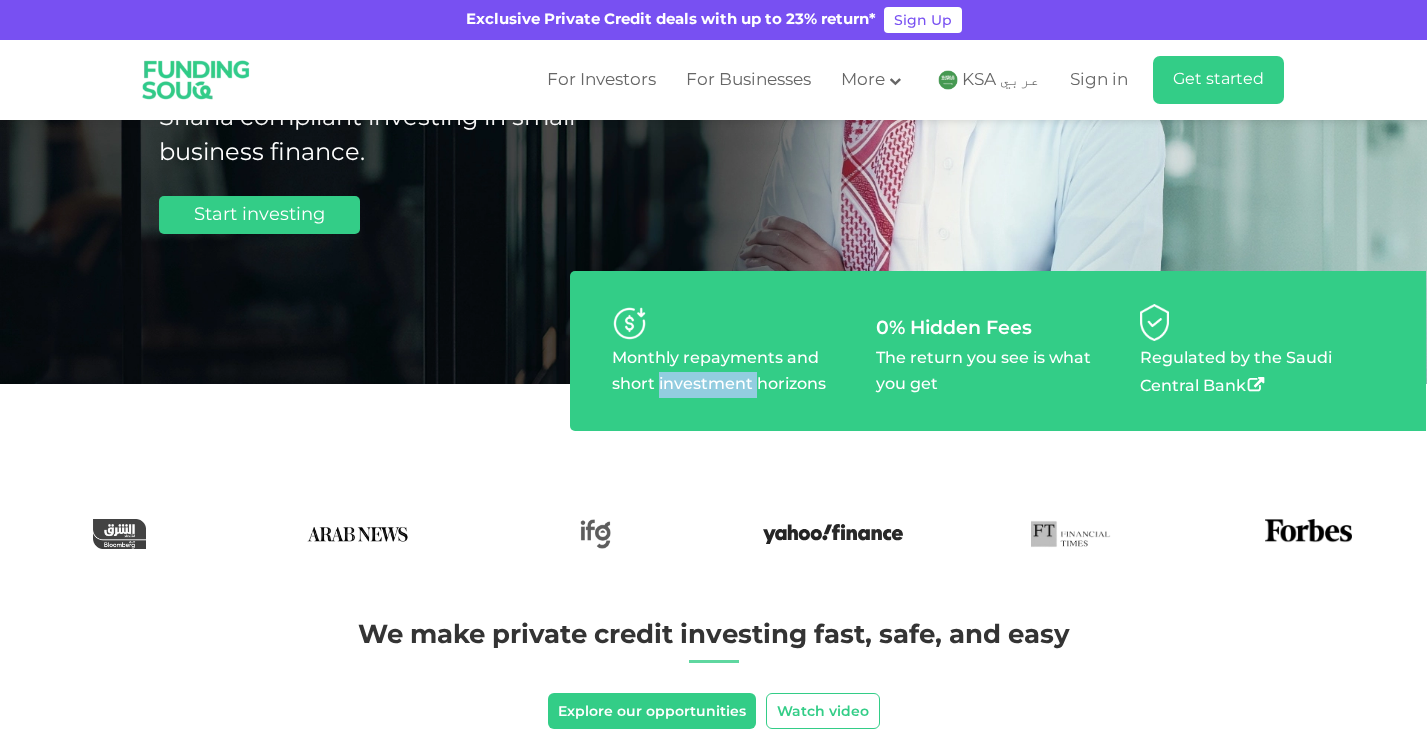 click on "Monthly repayments and short investment horizons" at bounding box center (734, 372) 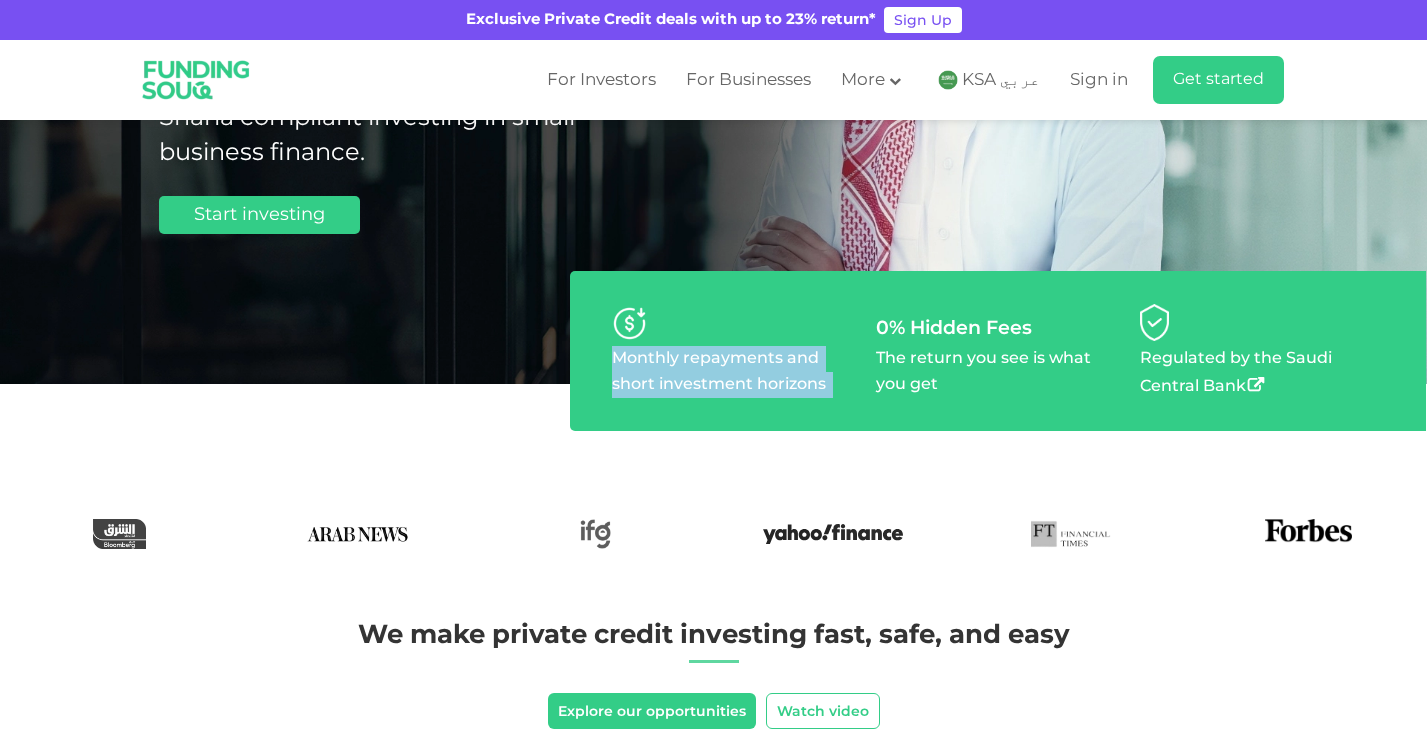 click on "Monthly repayments and short investment horizons" at bounding box center [734, 372] 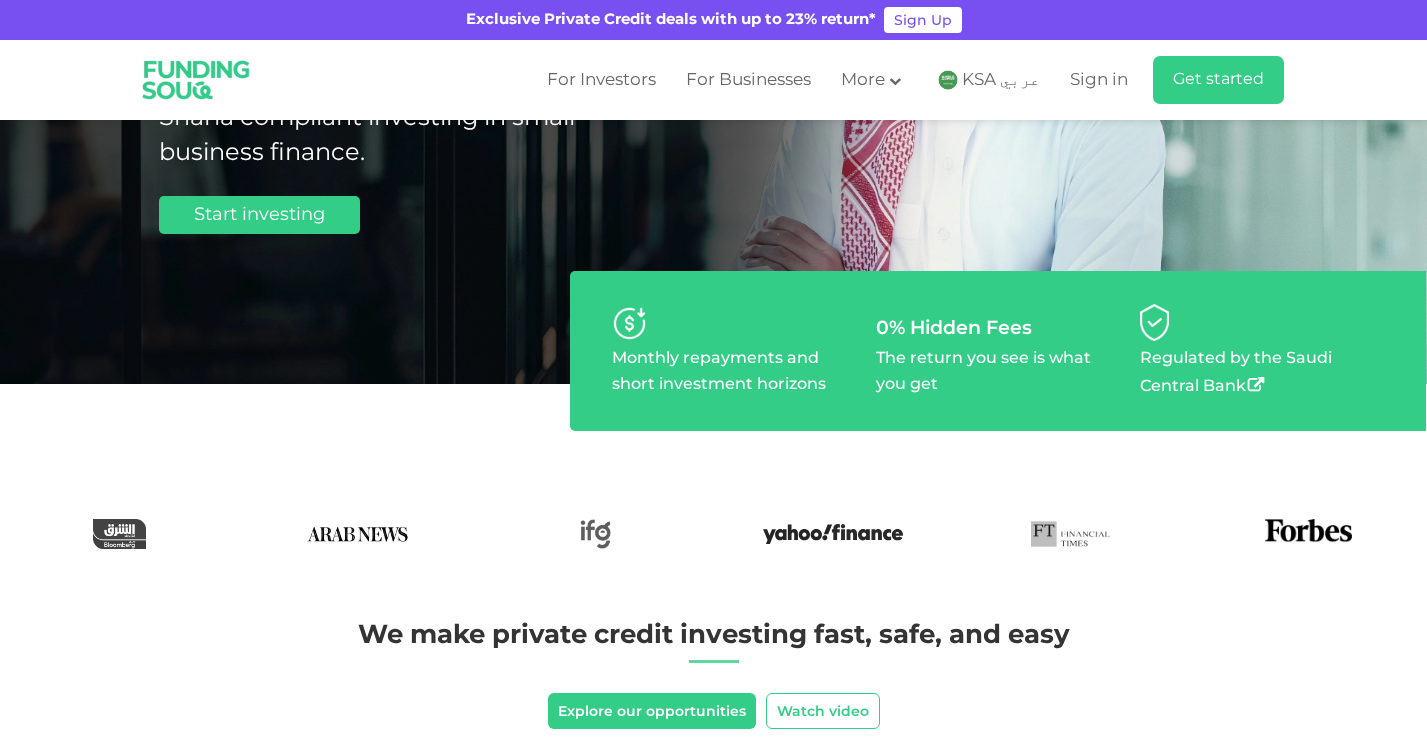 click at bounding box center (713, 466) 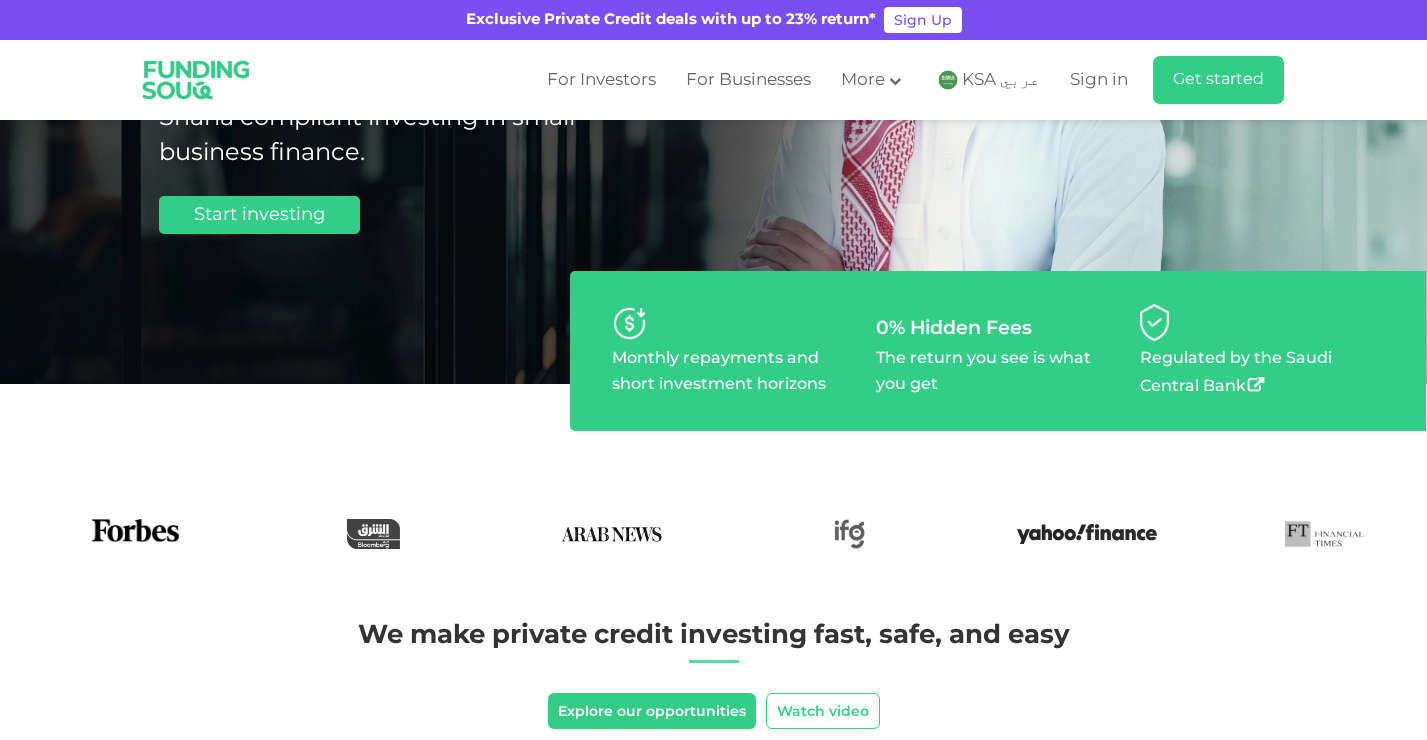 drag, startPoint x: 419, startPoint y: 536, endPoint x: 636, endPoint y: 521, distance: 217.51782 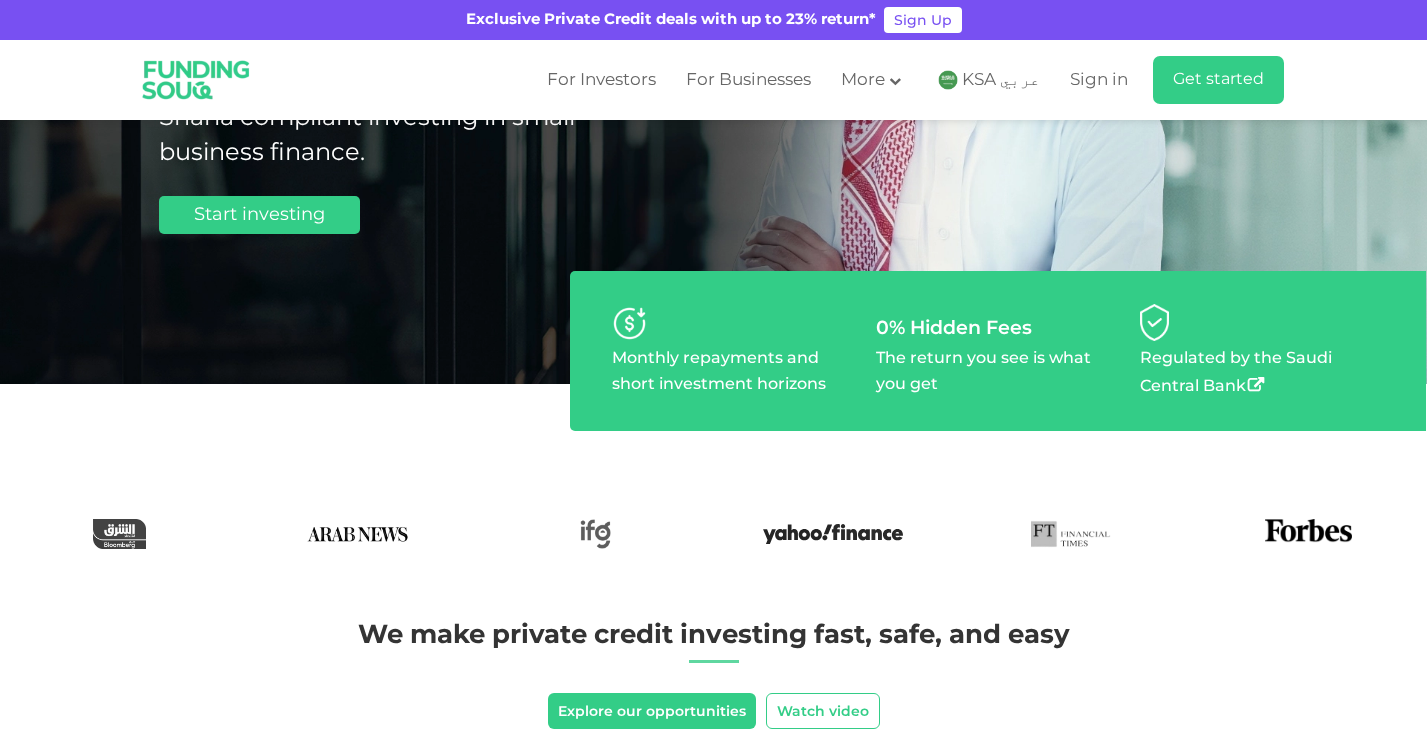 click on "We make private credit investing fast, safe, and easy" at bounding box center [714, 636] 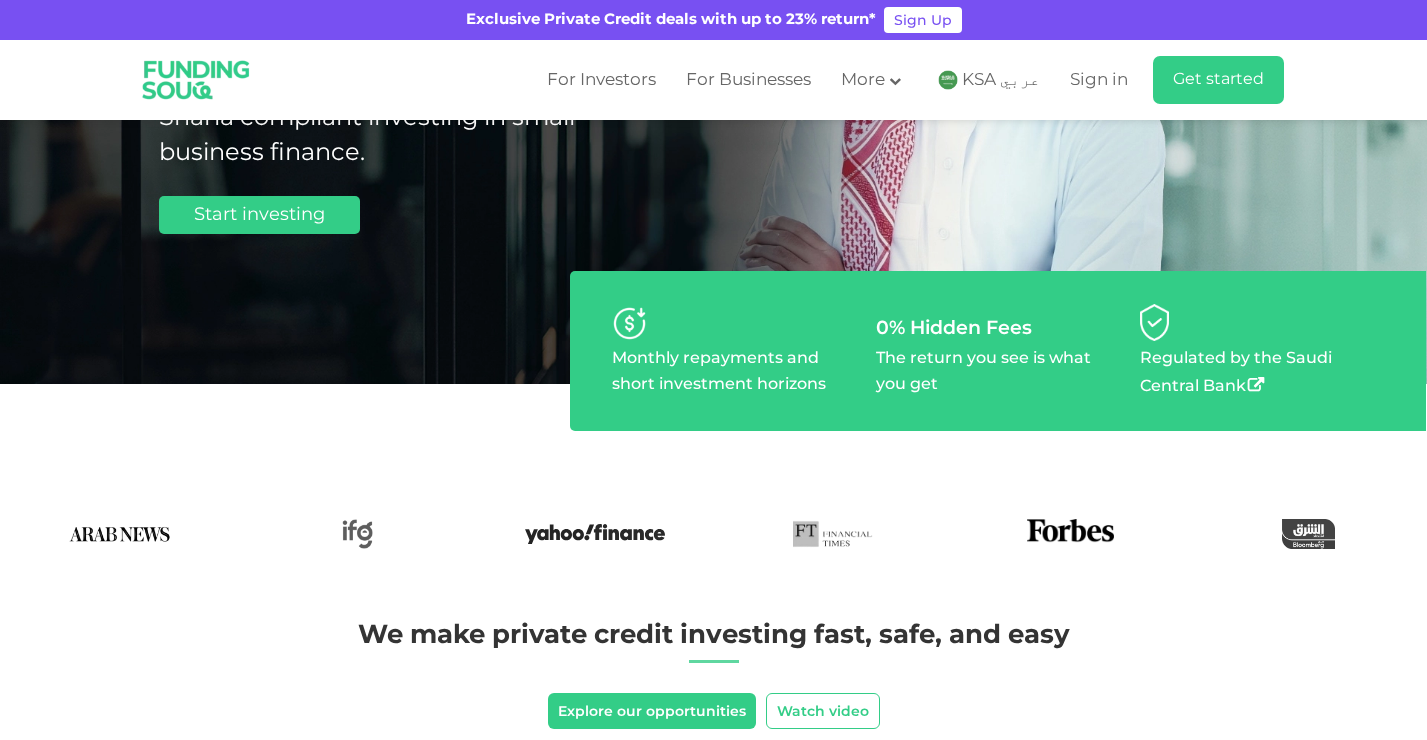 click on "0% Hidden Fees" at bounding box center [998, 327] 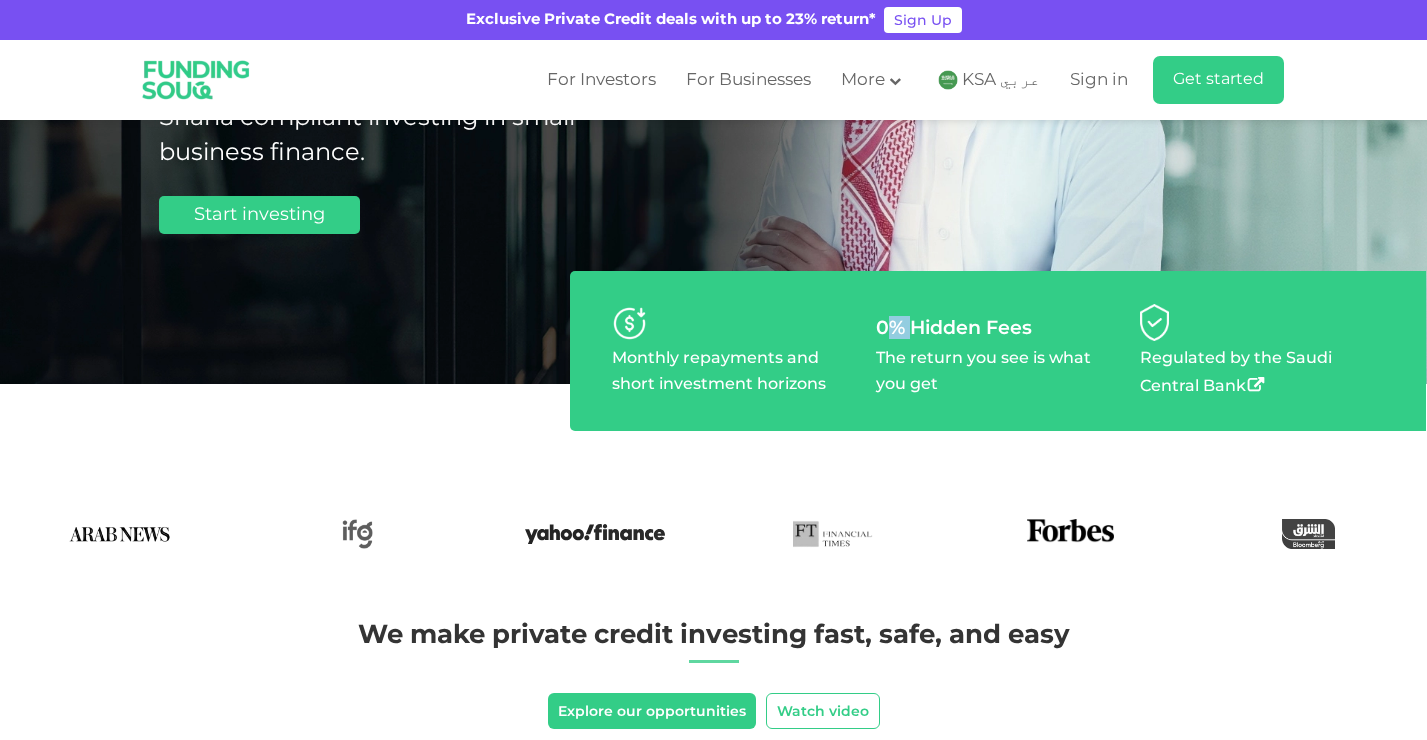 click on "0% Hidden Fees" at bounding box center [998, 327] 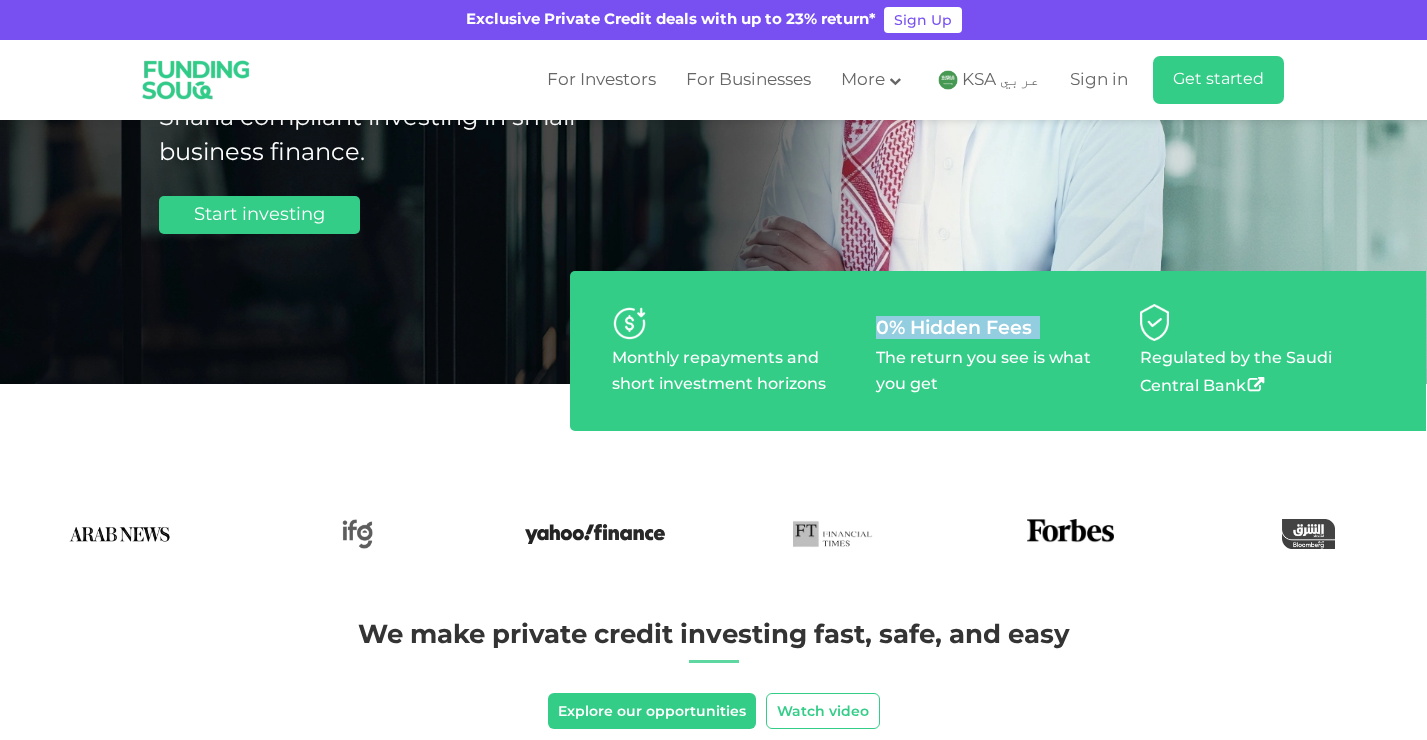 click on "0% Hidden Fees" at bounding box center (998, 327) 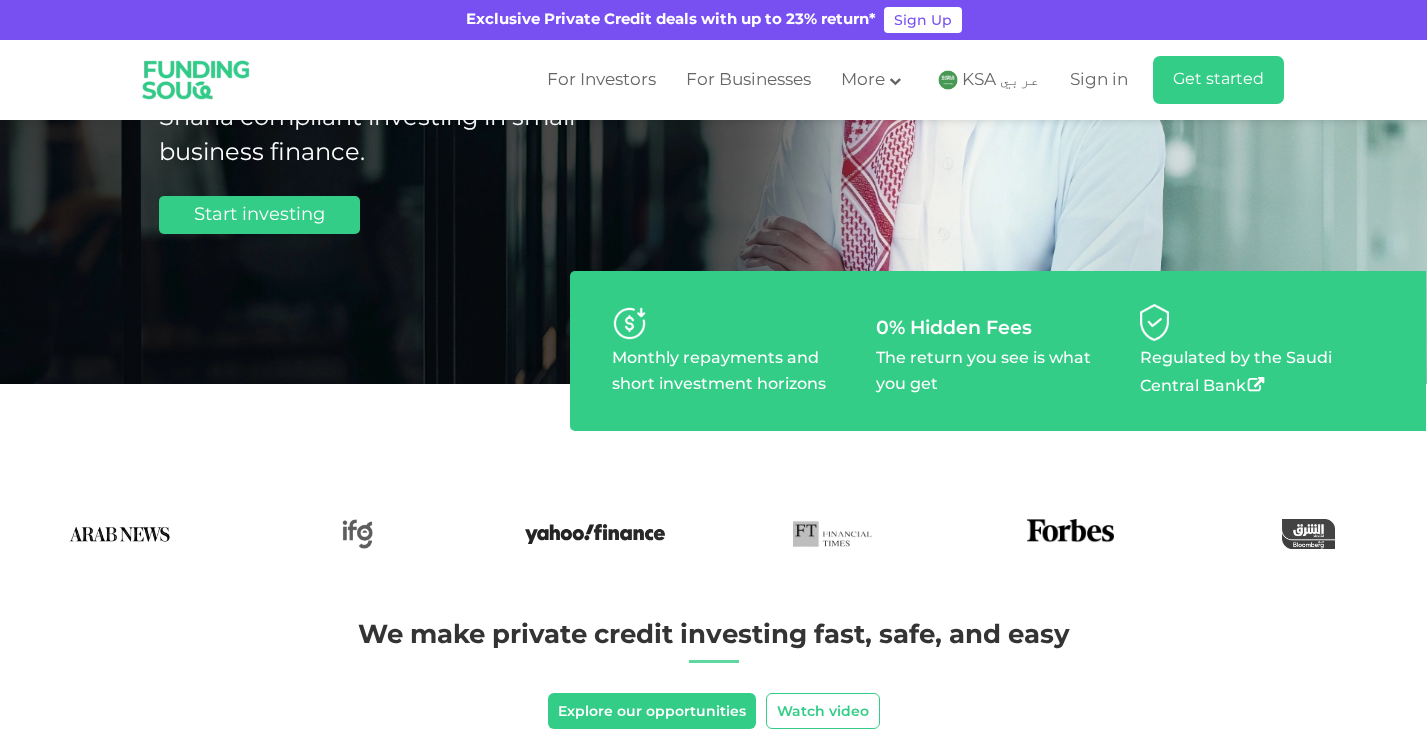 drag, startPoint x: 882, startPoint y: 319, endPoint x: 920, endPoint y: 361, distance: 56.63921 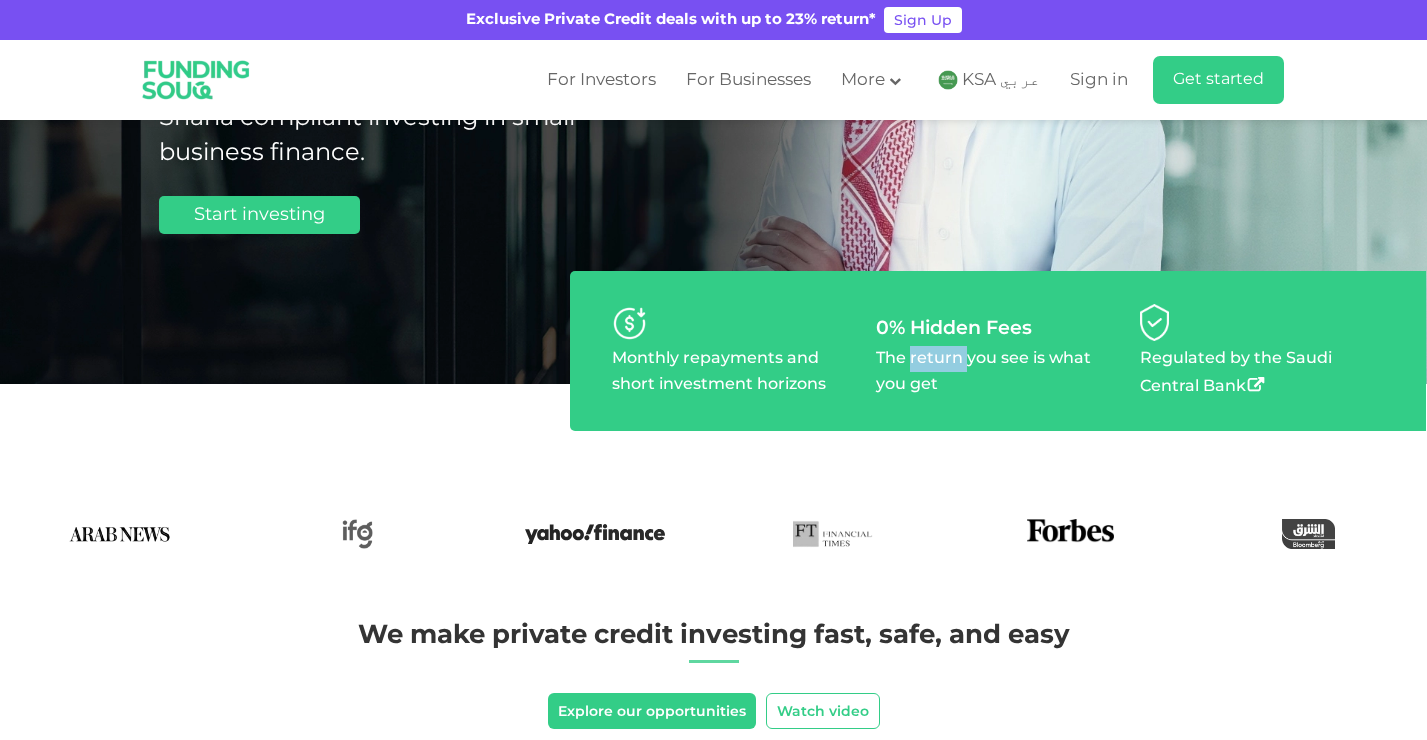 click on "The return you see is what you get" at bounding box center [998, 372] 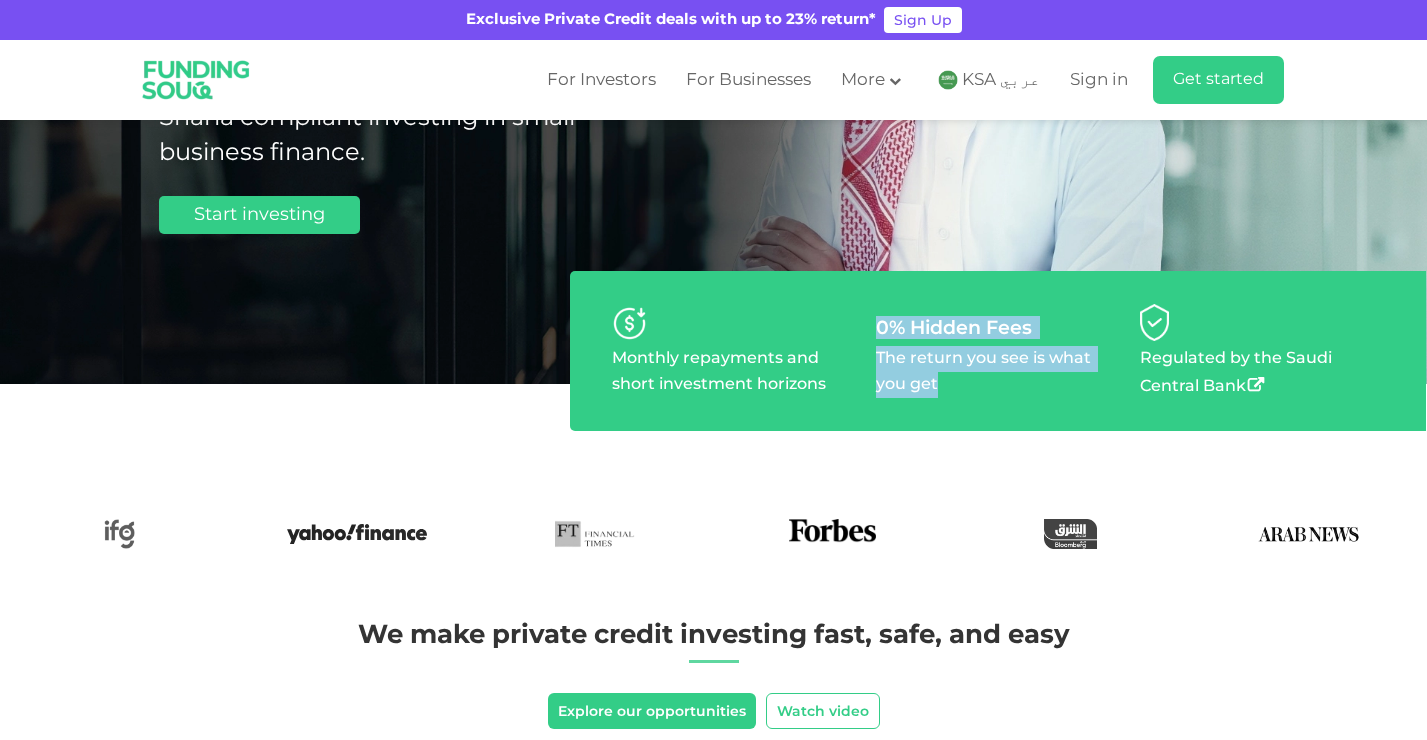 drag, startPoint x: 920, startPoint y: 361, endPoint x: 930, endPoint y: 327, distance: 35.44009 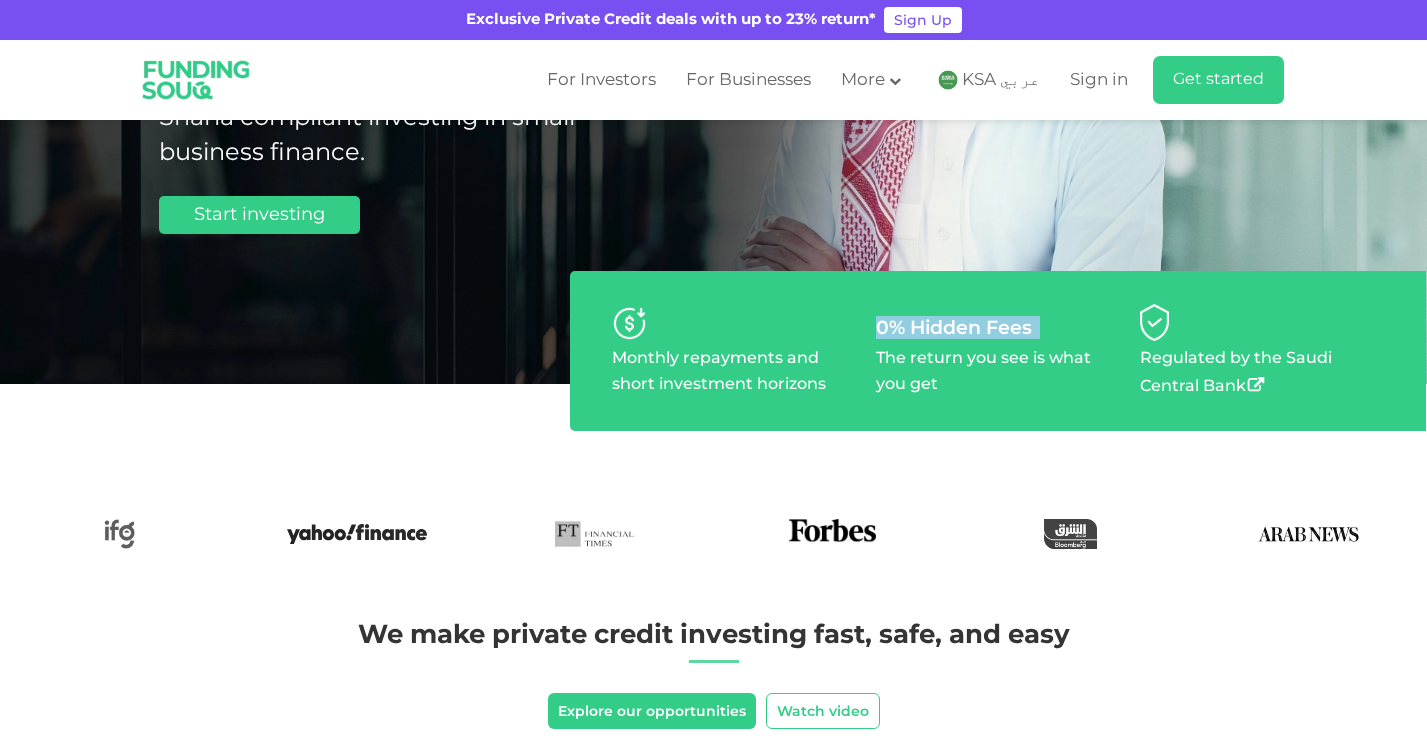 click on "0% Hidden Fees" at bounding box center (998, 327) 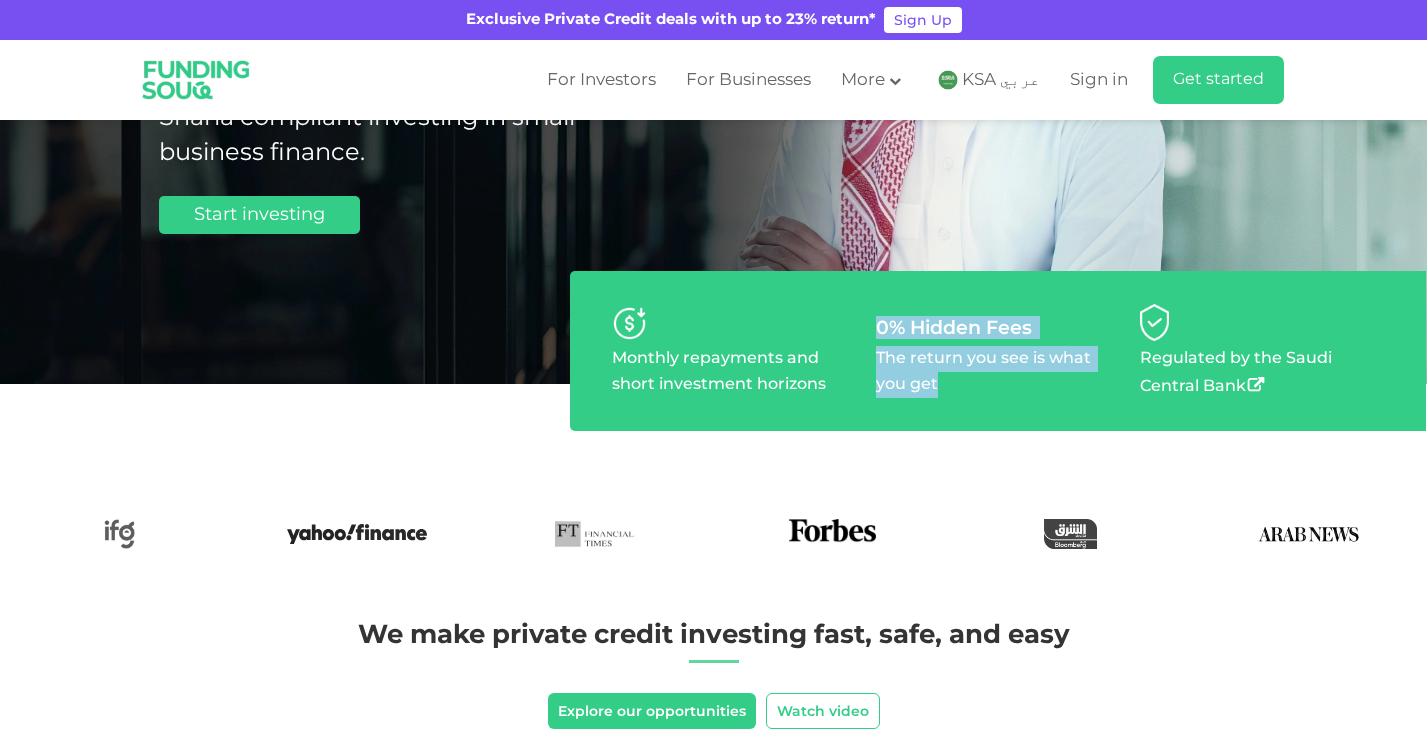 drag, startPoint x: 930, startPoint y: 327, endPoint x: 921, endPoint y: 391, distance: 64.629715 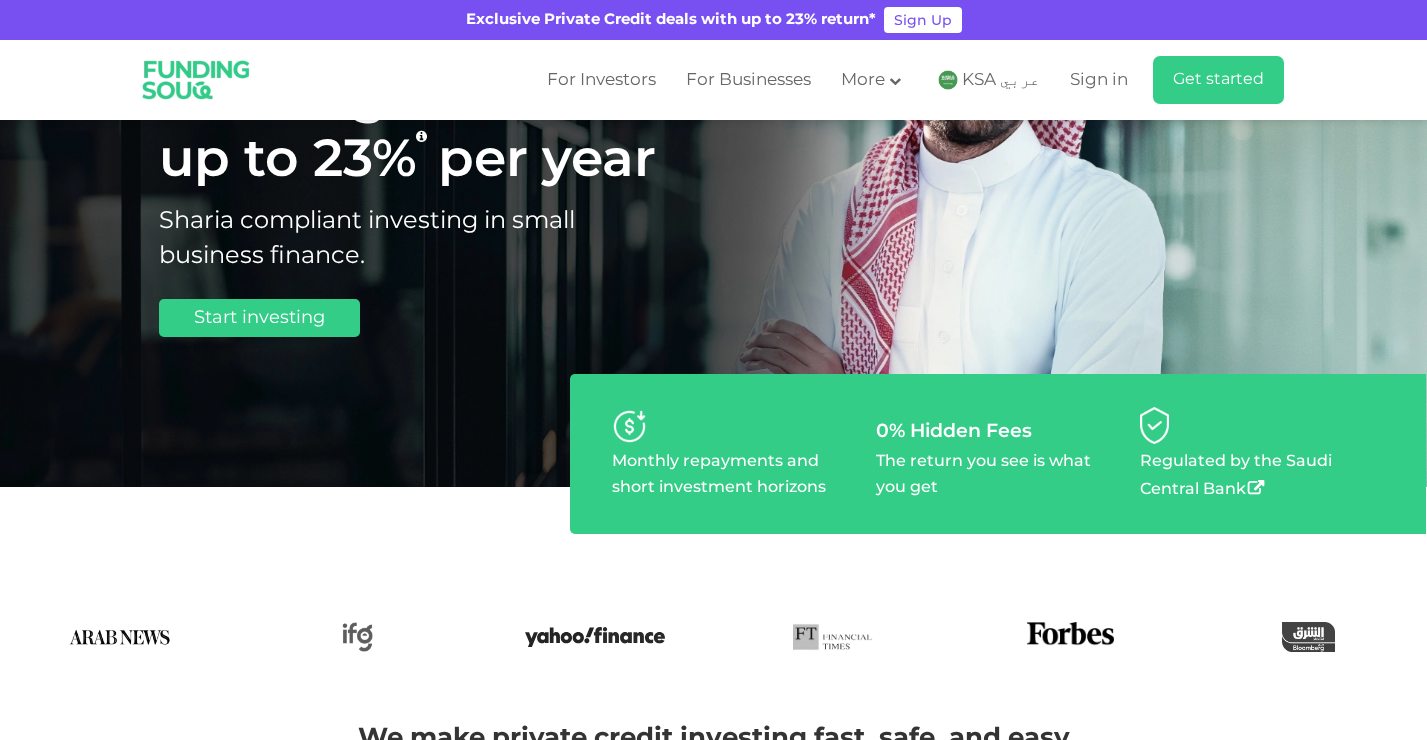 scroll, scrollTop: 0, scrollLeft: 0, axis: both 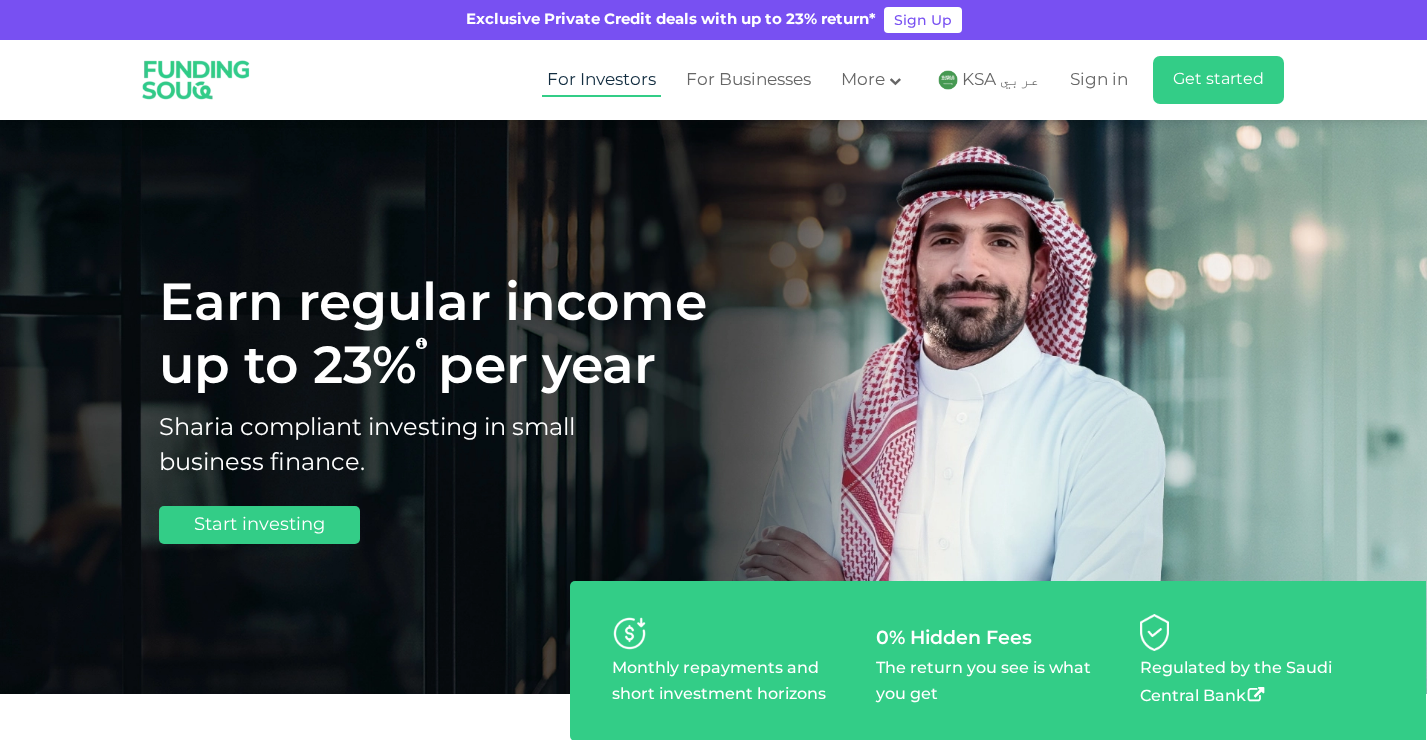 click on "For Investors" at bounding box center (601, 80) 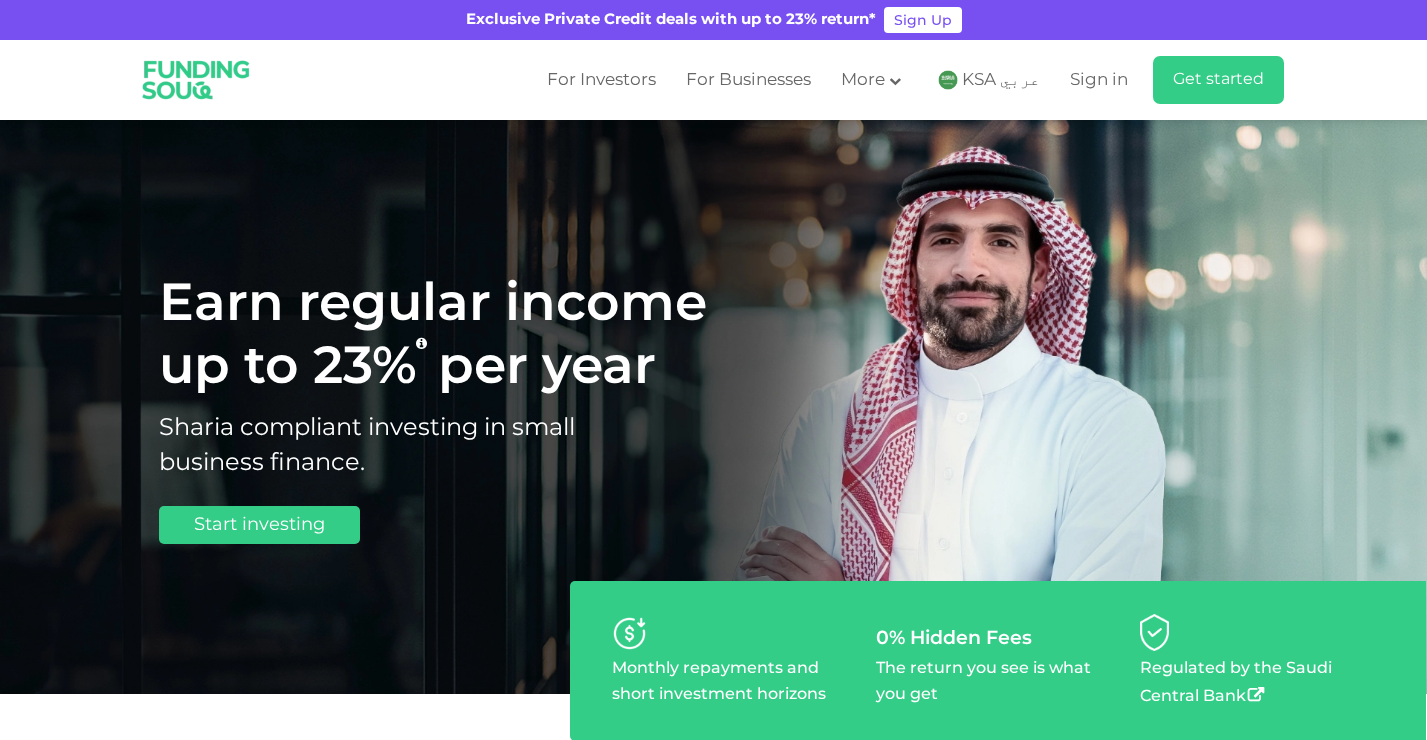scroll, scrollTop: 0, scrollLeft: 0, axis: both 